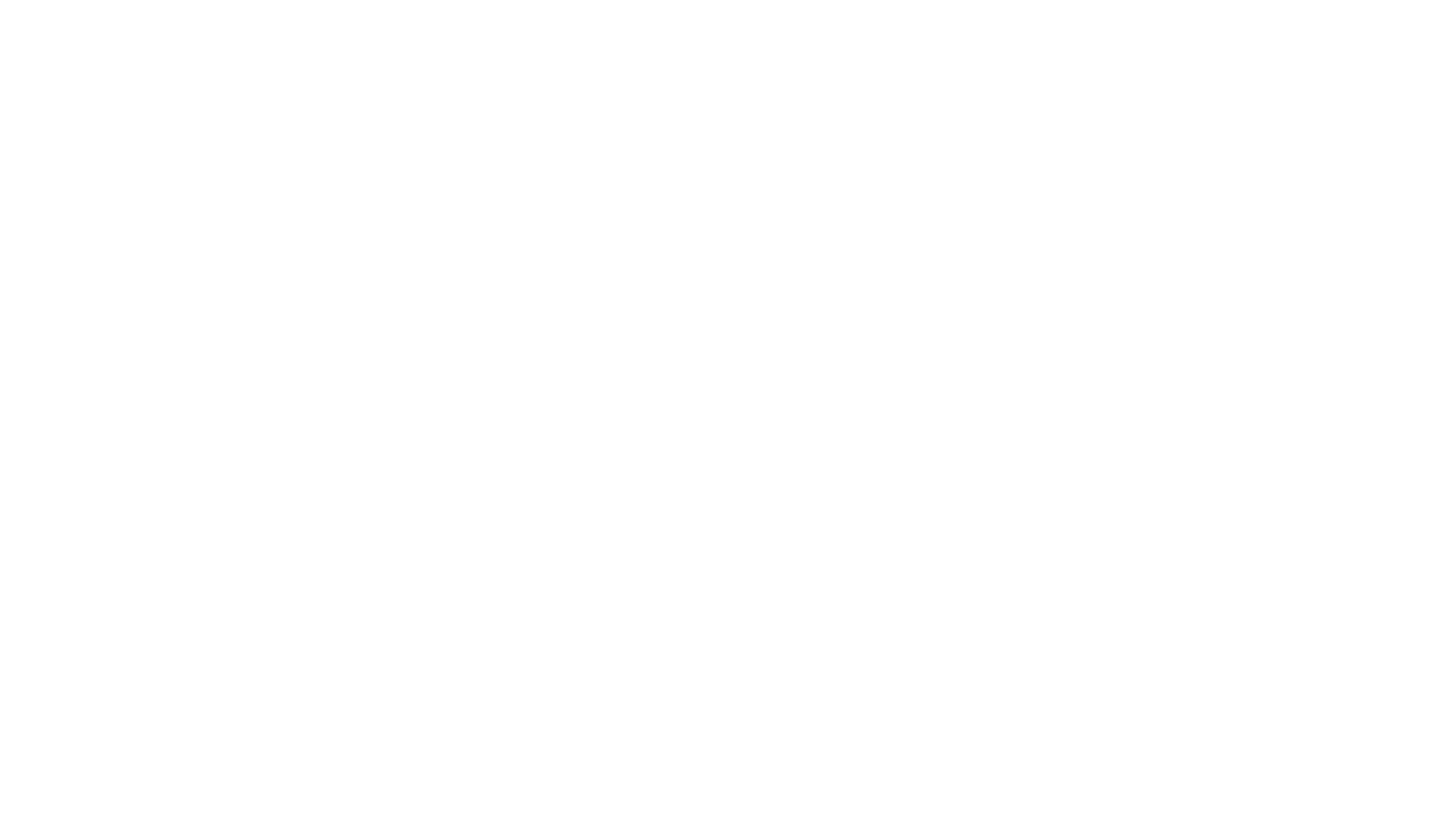 scroll, scrollTop: 0, scrollLeft: 0, axis: both 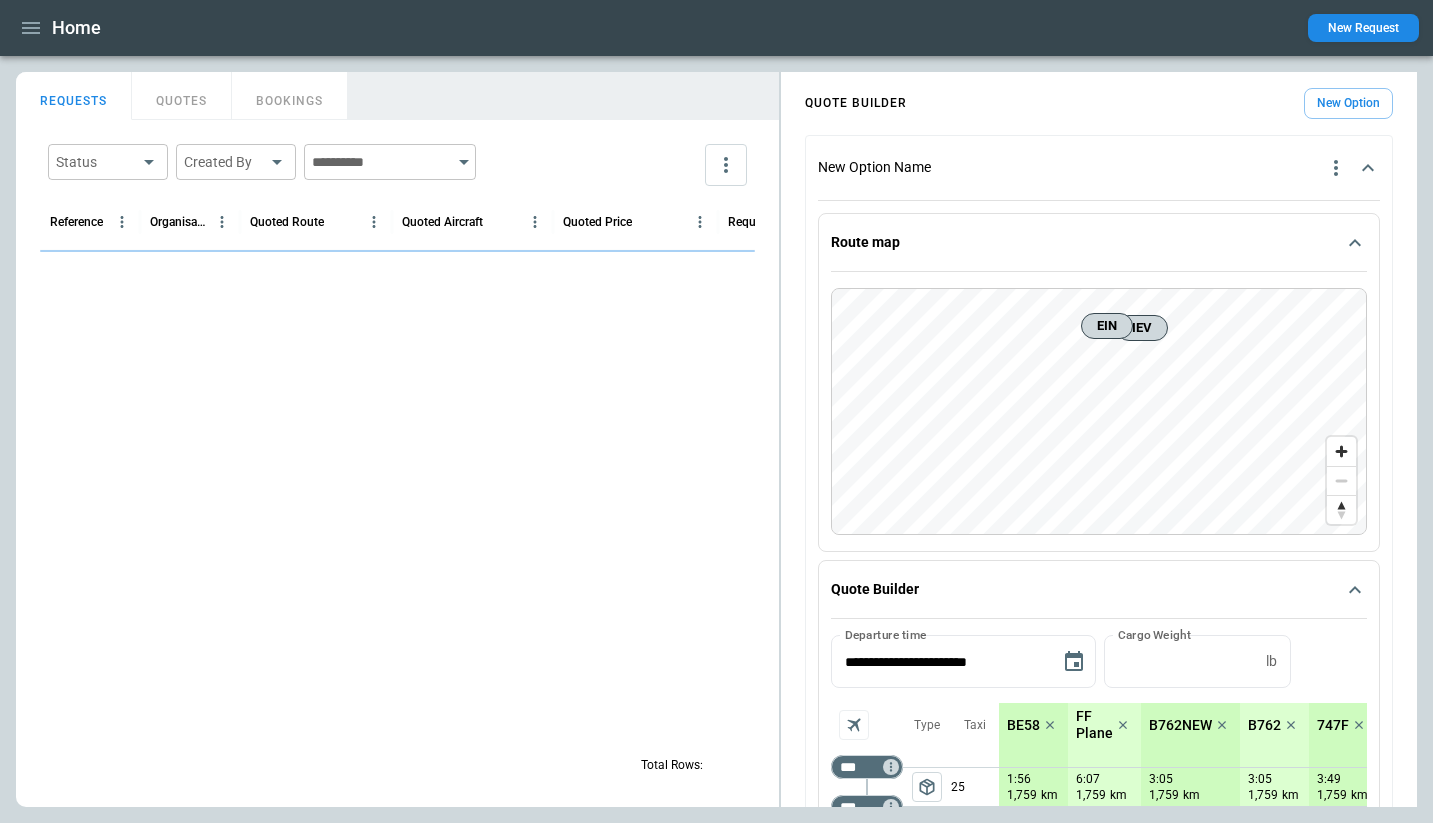 click 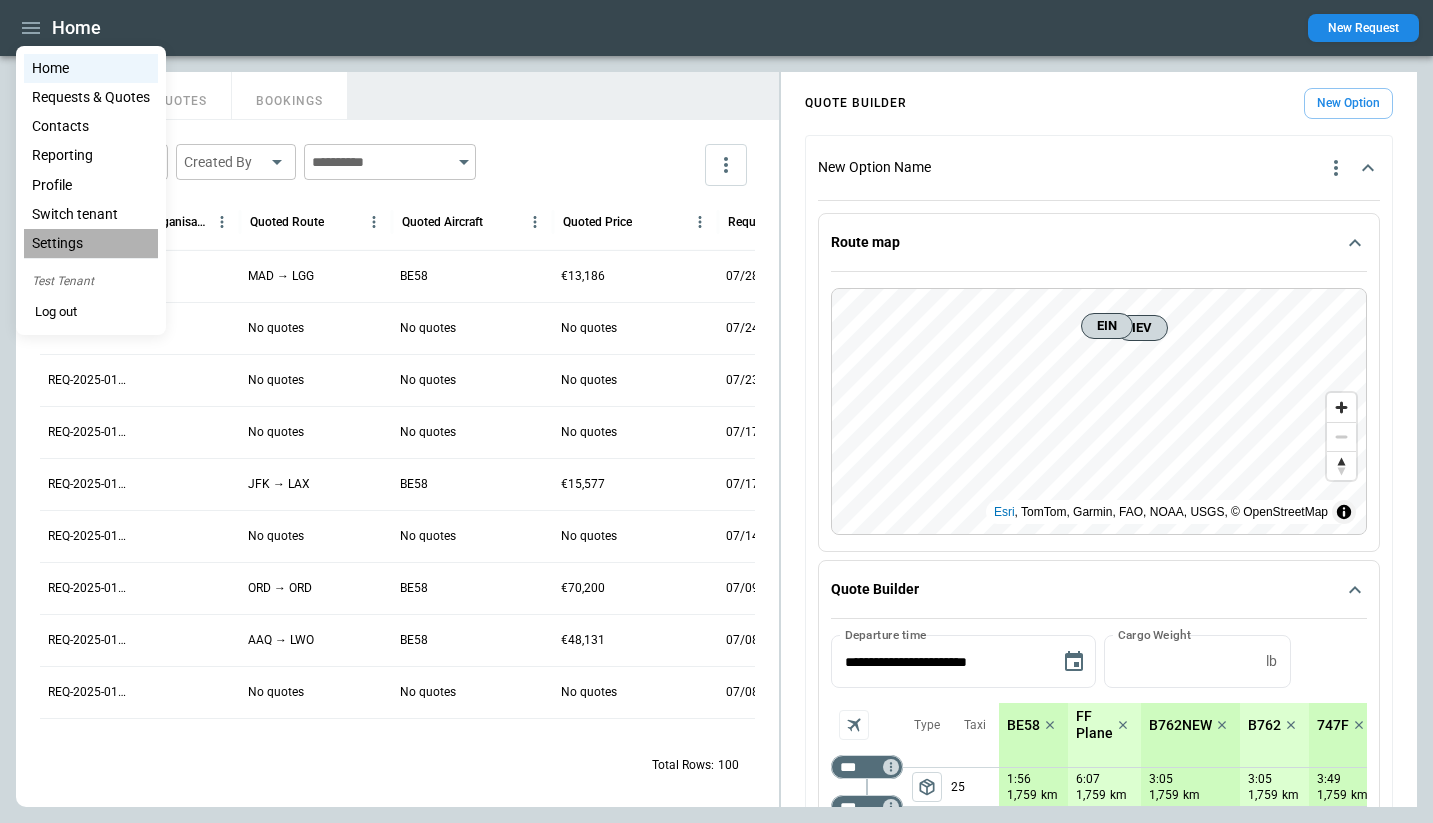 click on "Settings" at bounding box center (91, 243) 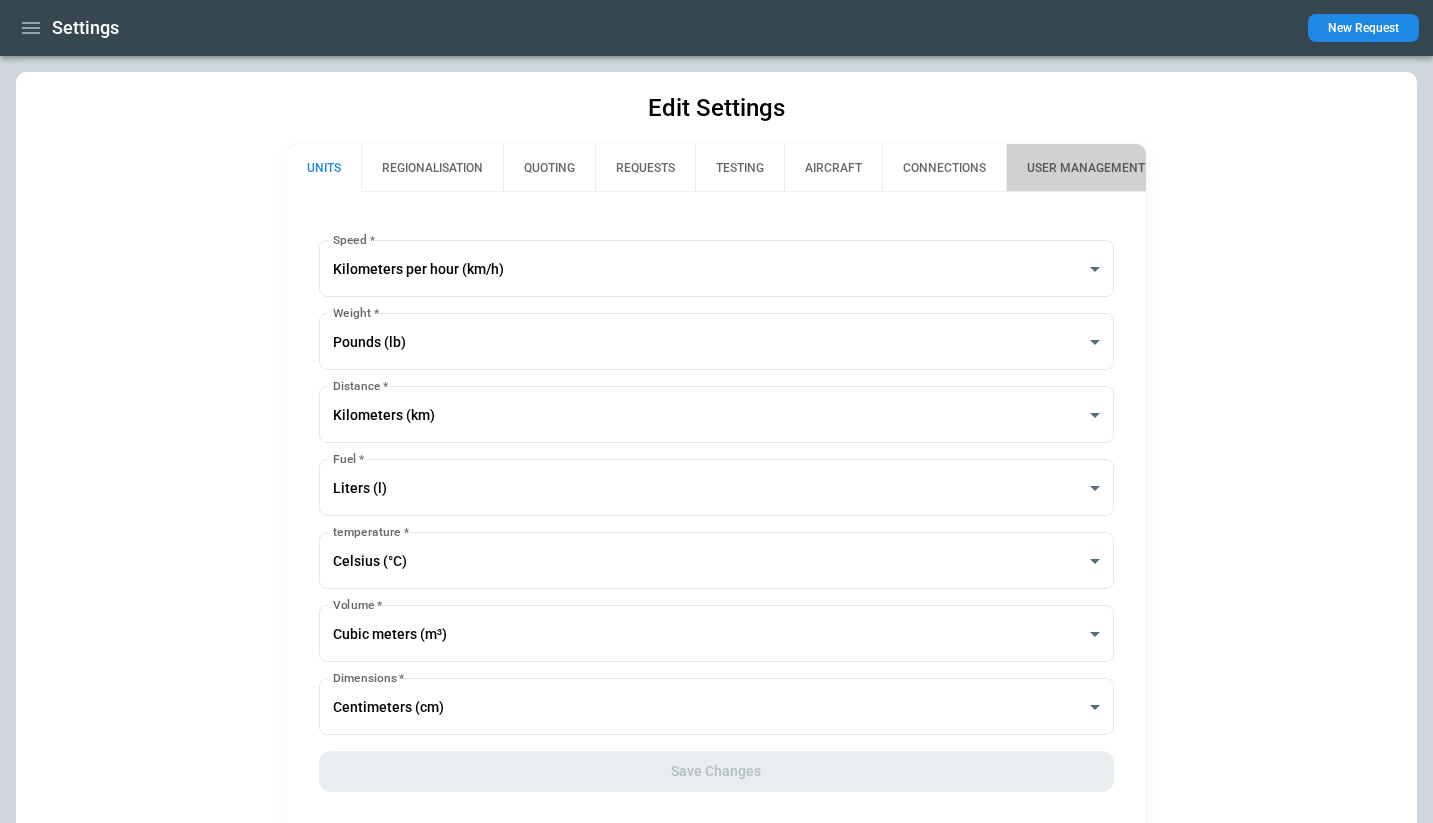 click on "USER MANAGEMENT" at bounding box center [1085, 168] 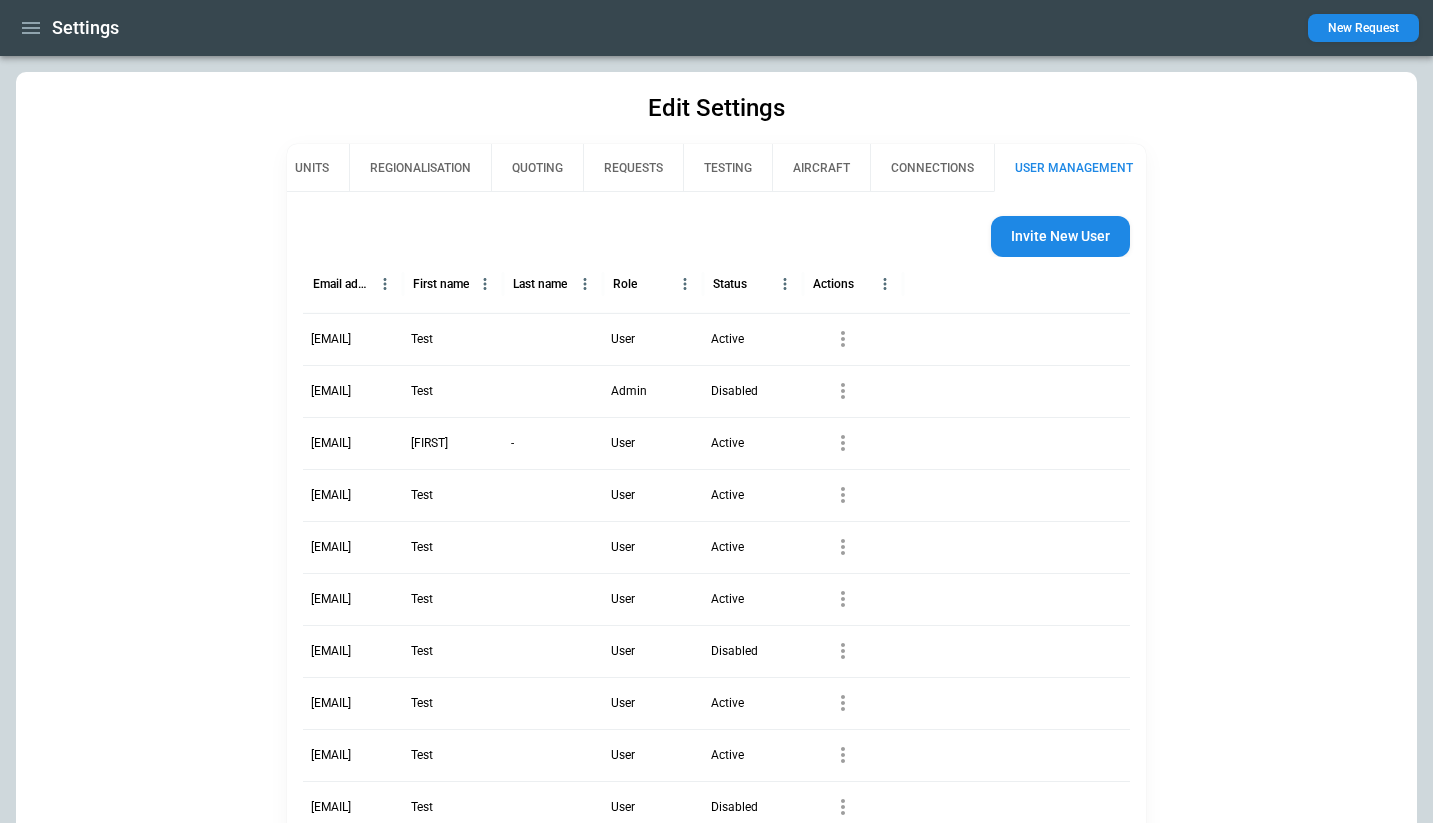 scroll, scrollTop: 0, scrollLeft: 17, axis: horizontal 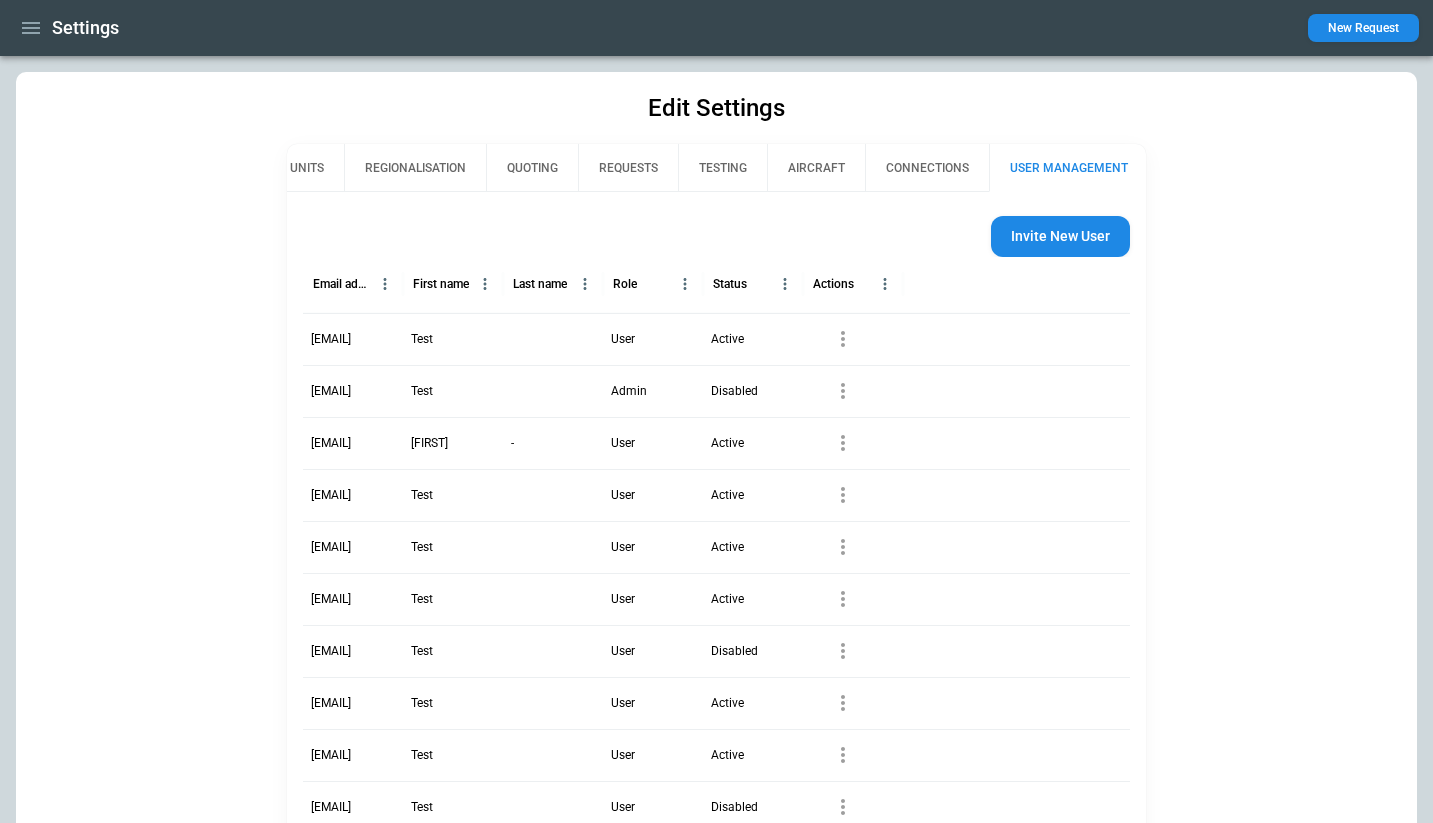 click on "Invite New User" at bounding box center [1060, 236] 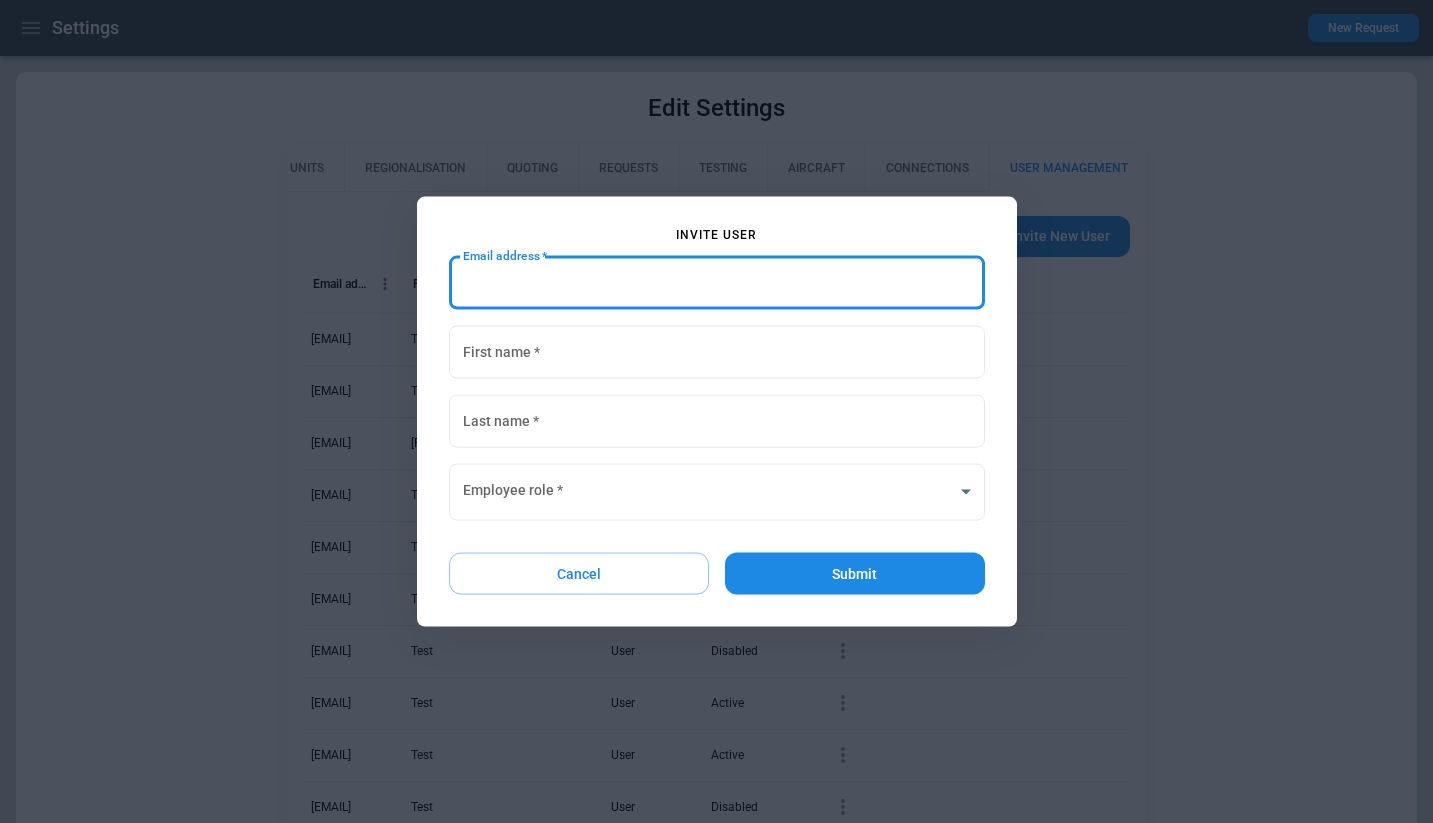 click on "Email address   *" at bounding box center [717, 282] 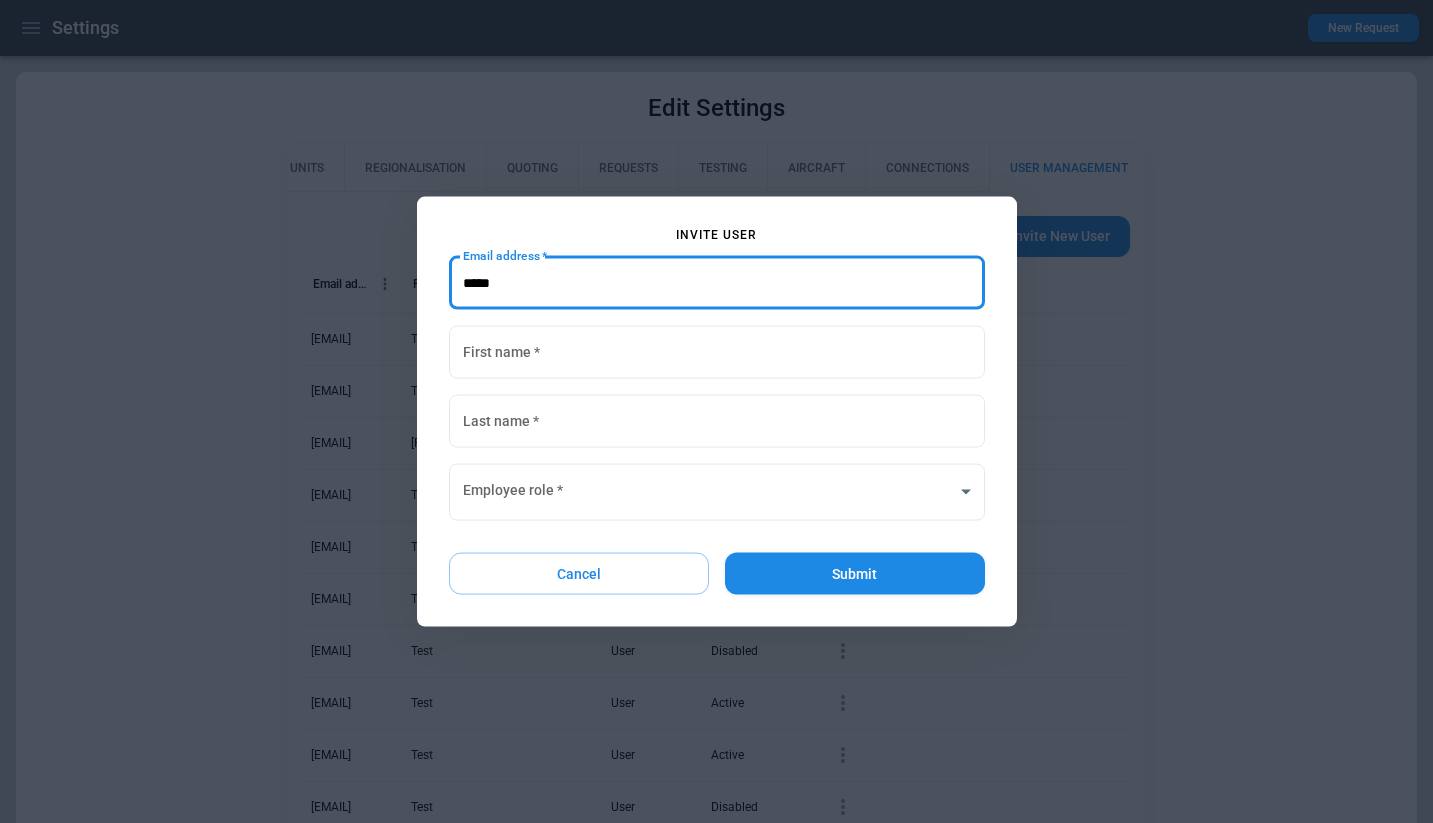 type on "**********" 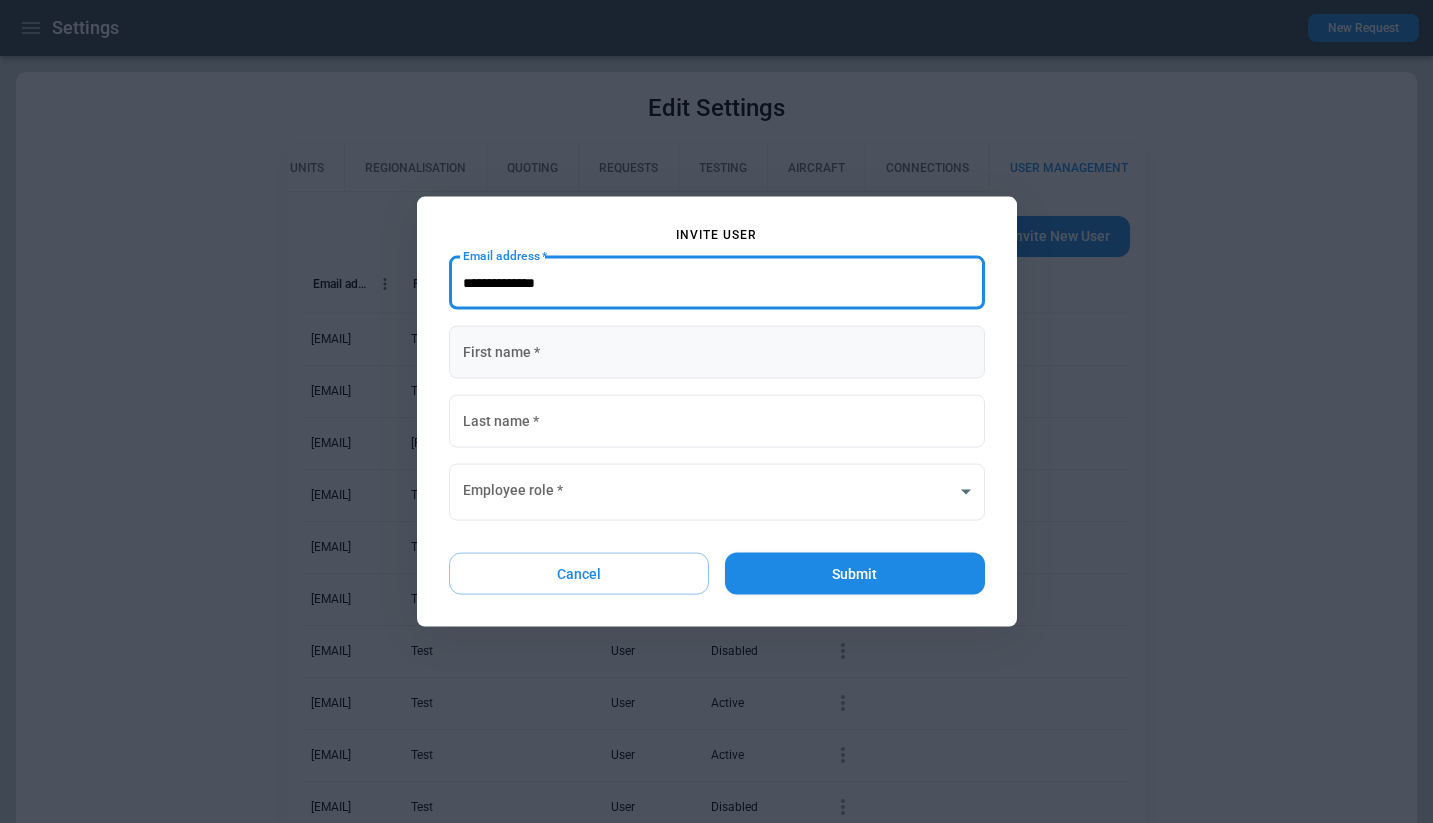 click on "First name   *" at bounding box center [717, 351] 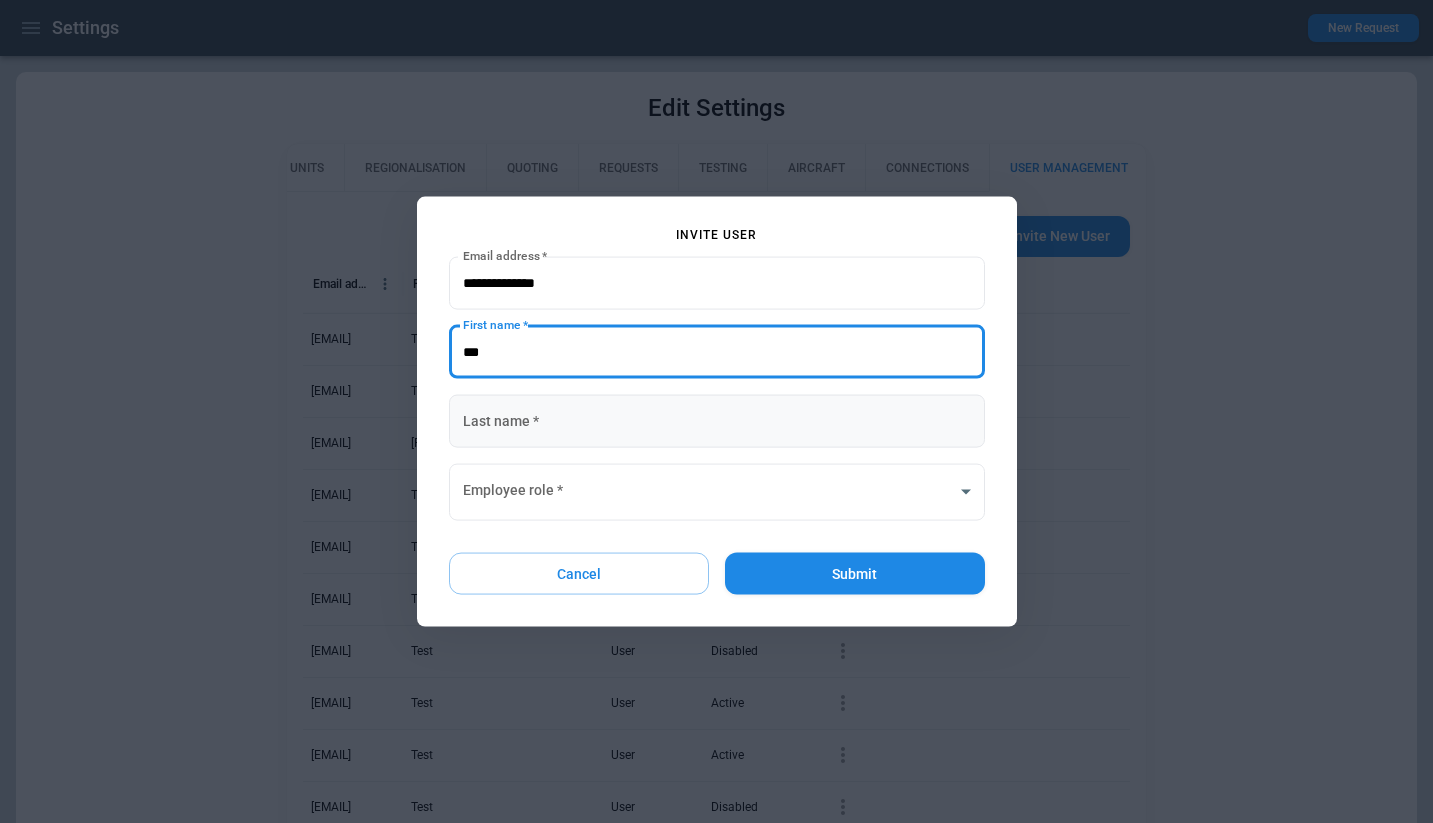 type on "***" 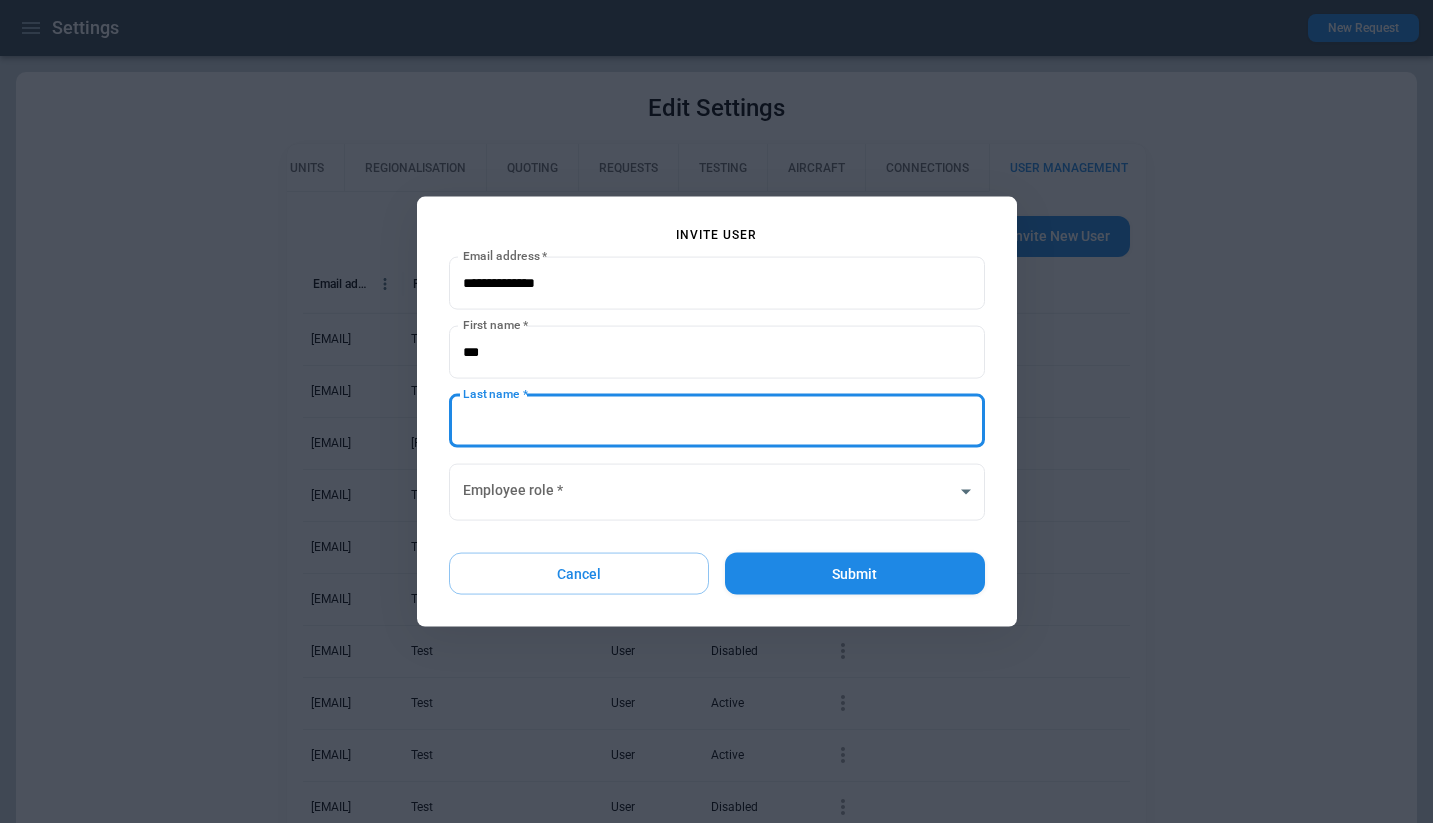 click on "Last name   *" at bounding box center [717, 420] 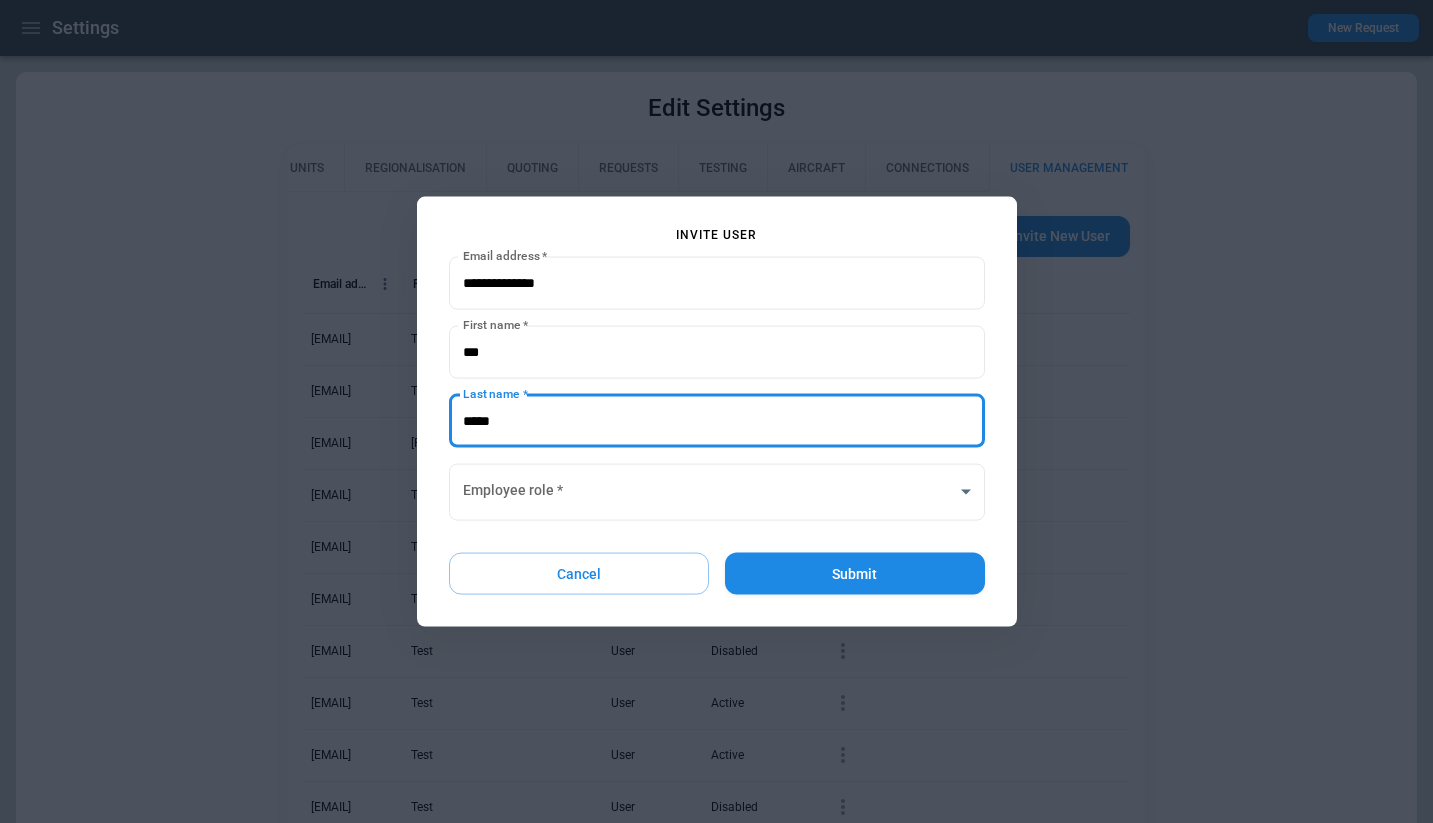 type on "*****" 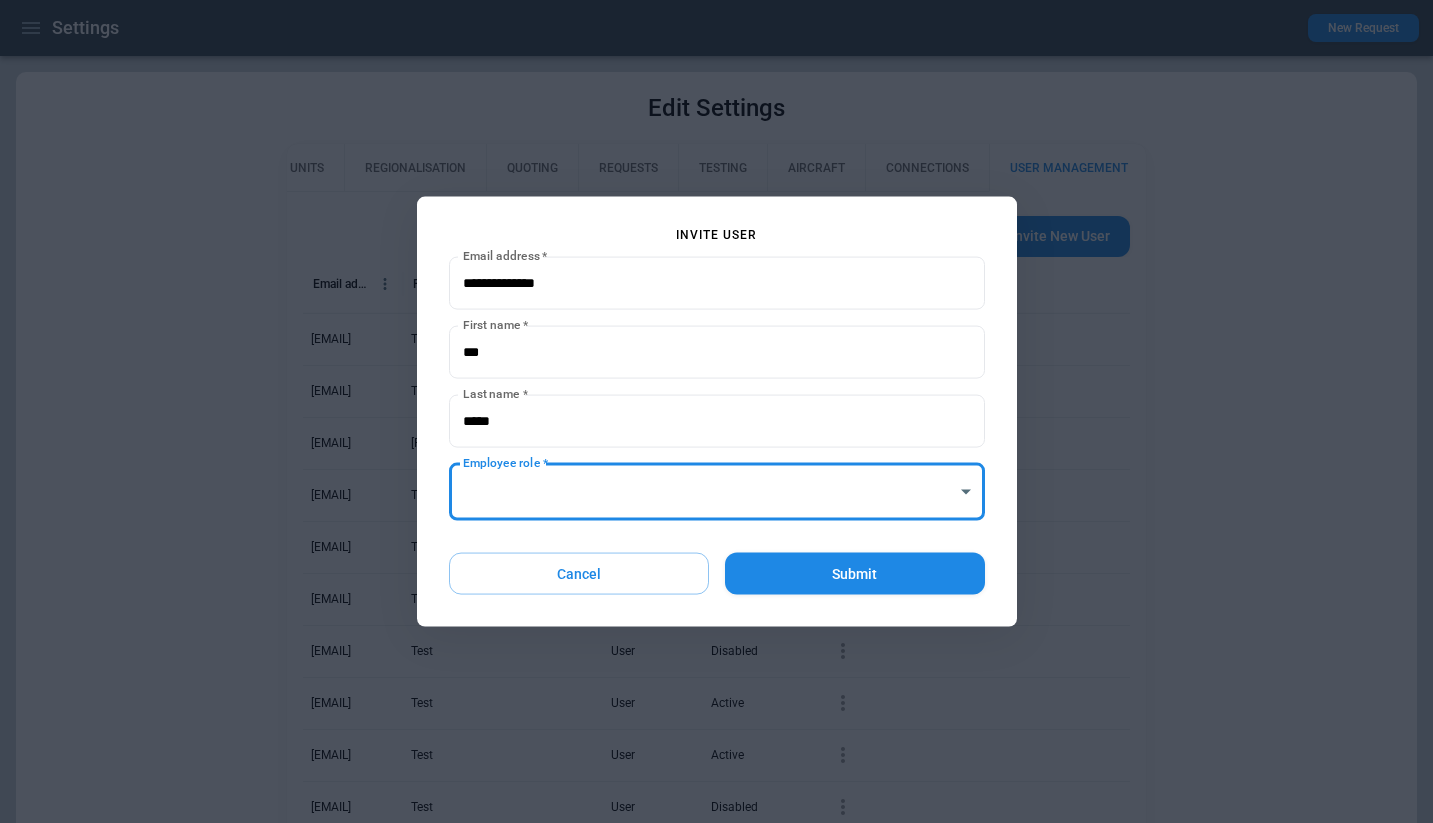 click on "Invite User Email address   * Email address   * First name   * First name   * Last name   * Last name   * Employee role   * ​ Employee role   * Cancel Submit" at bounding box center (717, 411) 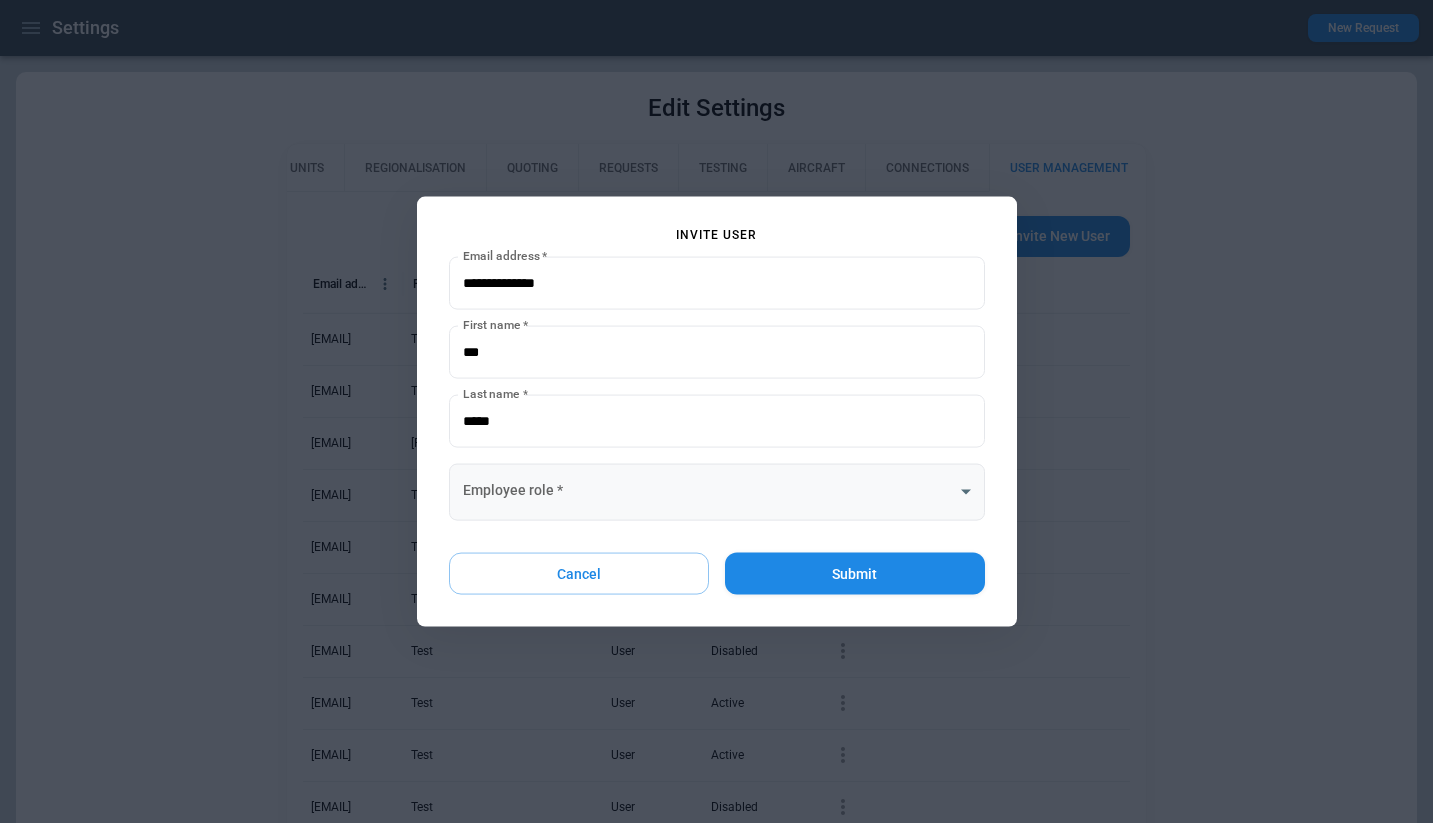 click on "Settings New Request Edit Settings UNITS REGIONALISATION QUOTING REQUESTS TESTING AIRCRAFT CONNECTIONS USER MANAGEMENT Invite New User Email address First name Last name Role Status Actions 44b2be10-5b7c-4a2a-9460-3d02ce921b3c@mailslurp.biz Test User Active 8864e364-cea9-41e8-ae2e-a60590a8c2b0@mailslurp.biz Test Admin Disabled aliona+1@aerios.app Aliona+1 - User Active 370ef1df-9397-488a-b33b-dfc4020ae80c@mailslurp.biz Test User Active b89aa4ac-509b-4e80-8652-46e9263a6586@mailslurp.biz Test User Active 8149c1a3-b2f2-4d9a-b584-370239ab060c@mailslurp.biz Test User Active 28a36bd5-9de6-41b9-a676-5fd0010b3e76@mailslurp.biz Test User Disabled 58588315-a62b-44fe-9a50-00b9d27314fa@mailslurp.biz Test User Active 9c6768d6-6743-4cf7-9734-2746b8adc47b@mailslurp.biz Test User Active d72336d2-76cc-4213-85e1-f2168bcab07f@mailslurp.biz Test User Disabled 8e6d574e-6c22-4900-818b-ac81ce3dc45c@mailslurp.biz Test User Active 3d79f895-ab5b-4b1a-a88a-bf3c71ade206@mailslurp.biz Test User Active Test User Active Total Rows:   134 *" at bounding box center (716, 411) 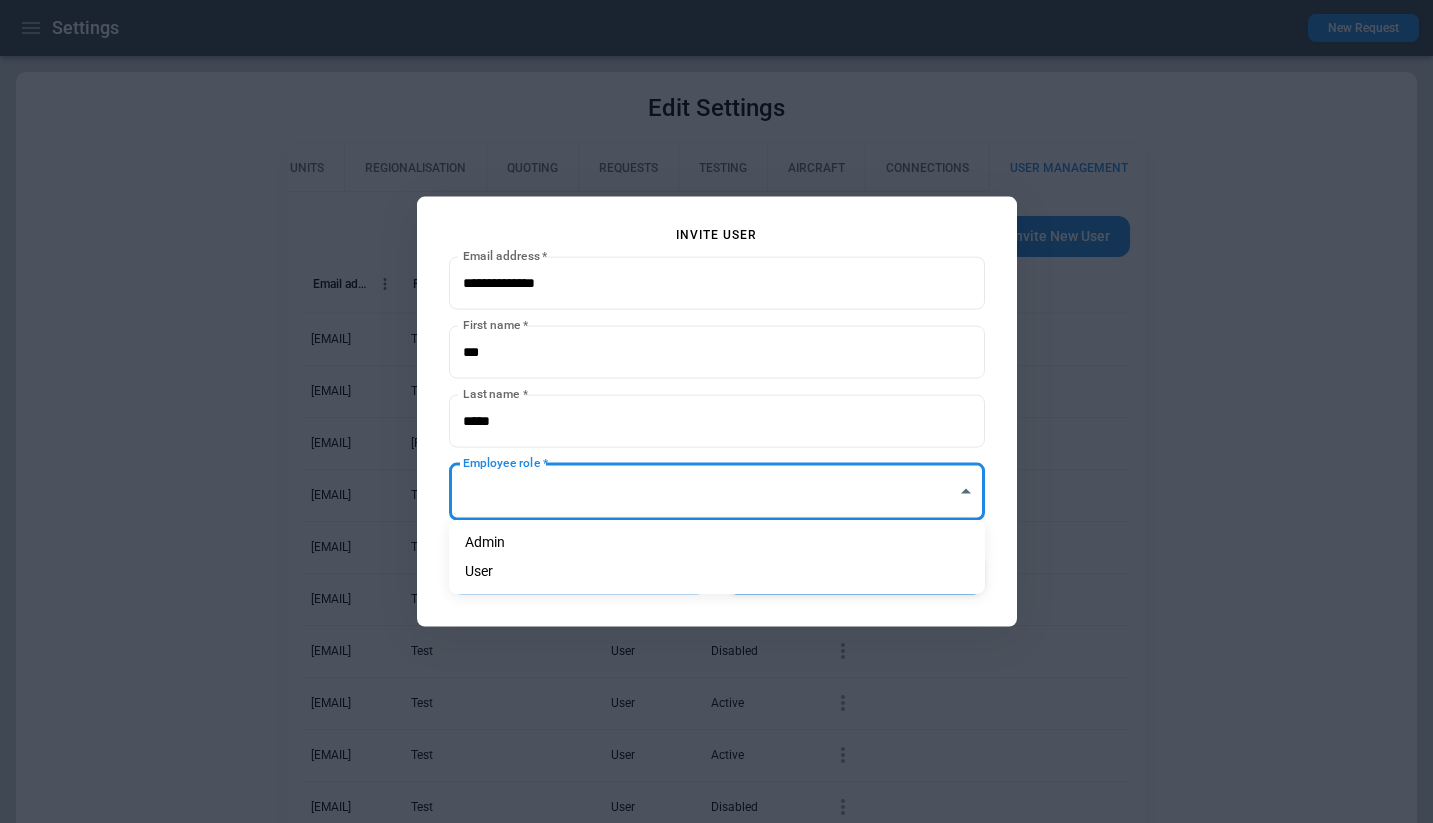 click on "Admin" at bounding box center (717, 542) 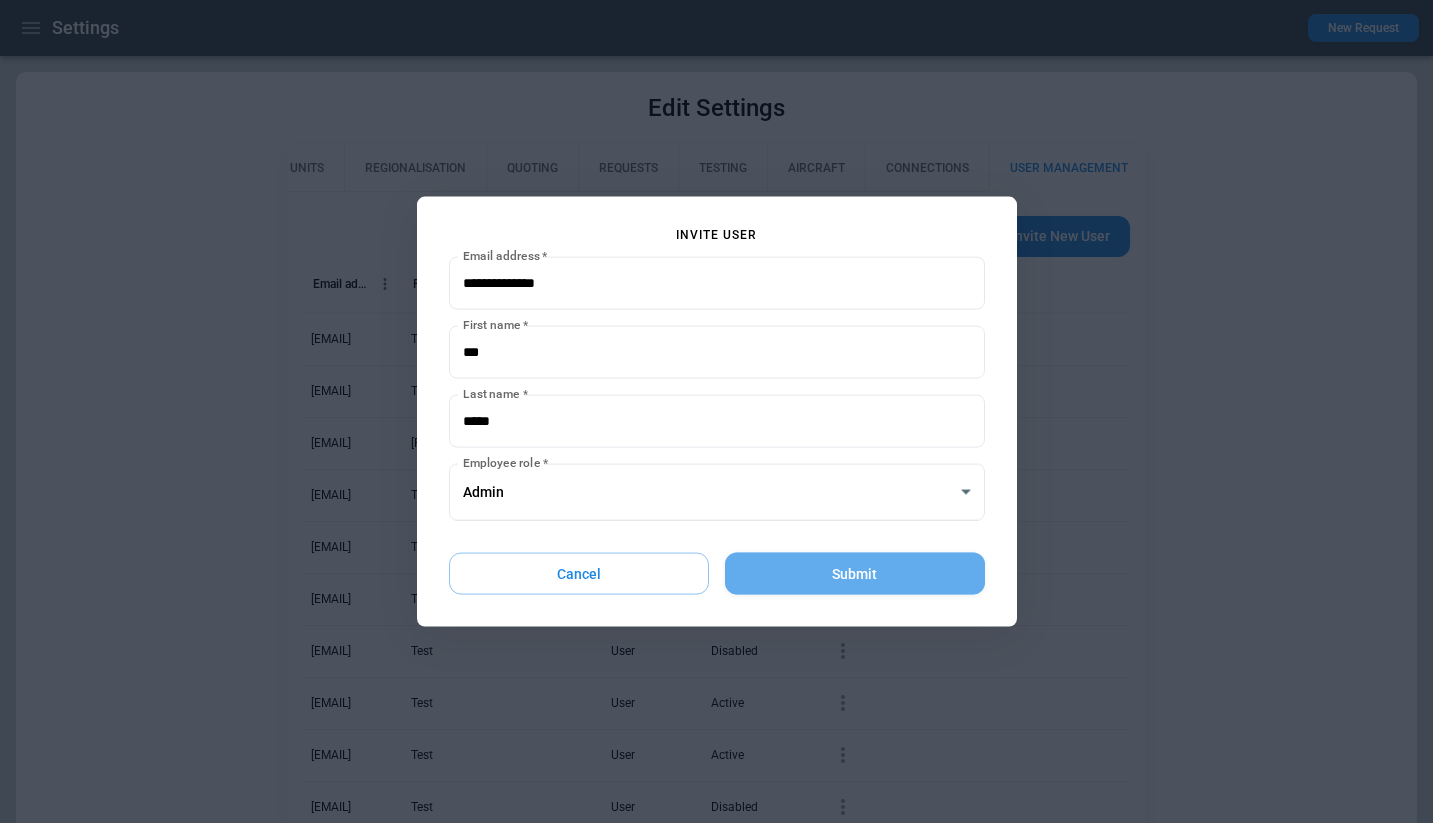 click on "Submit" at bounding box center (854, 573) 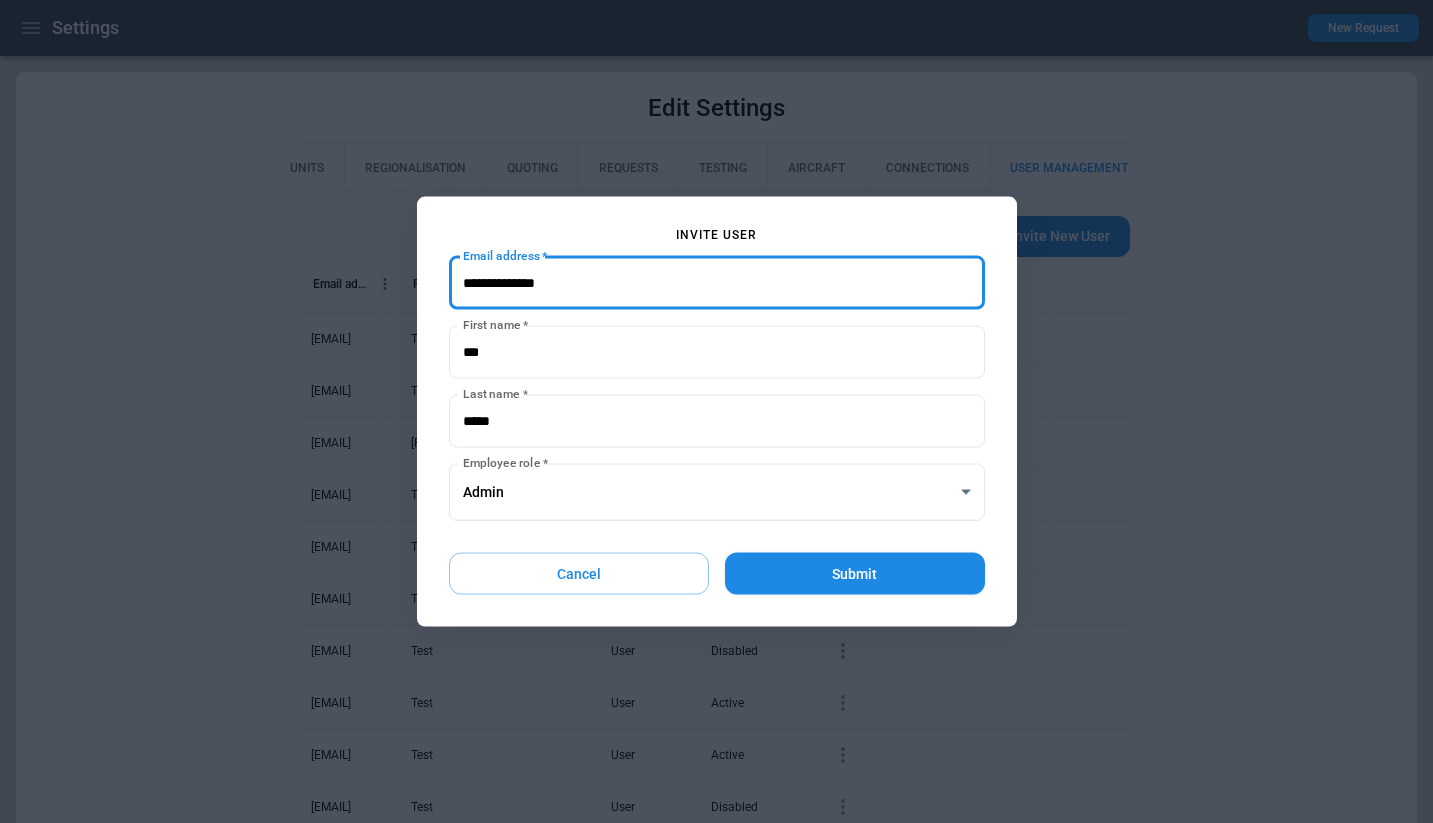 click on "**********" at bounding box center [716, 411] 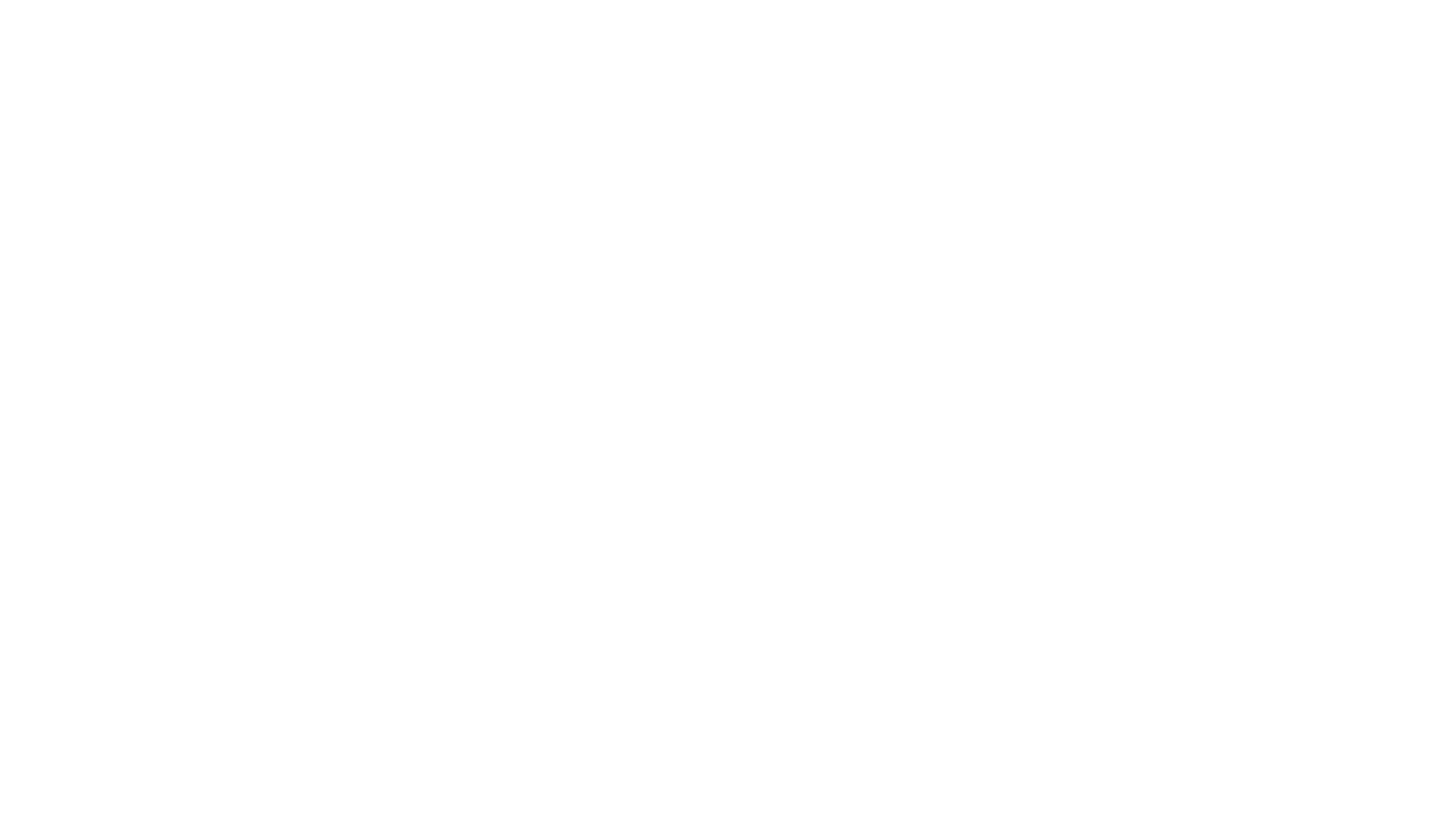 scroll, scrollTop: 0, scrollLeft: 0, axis: both 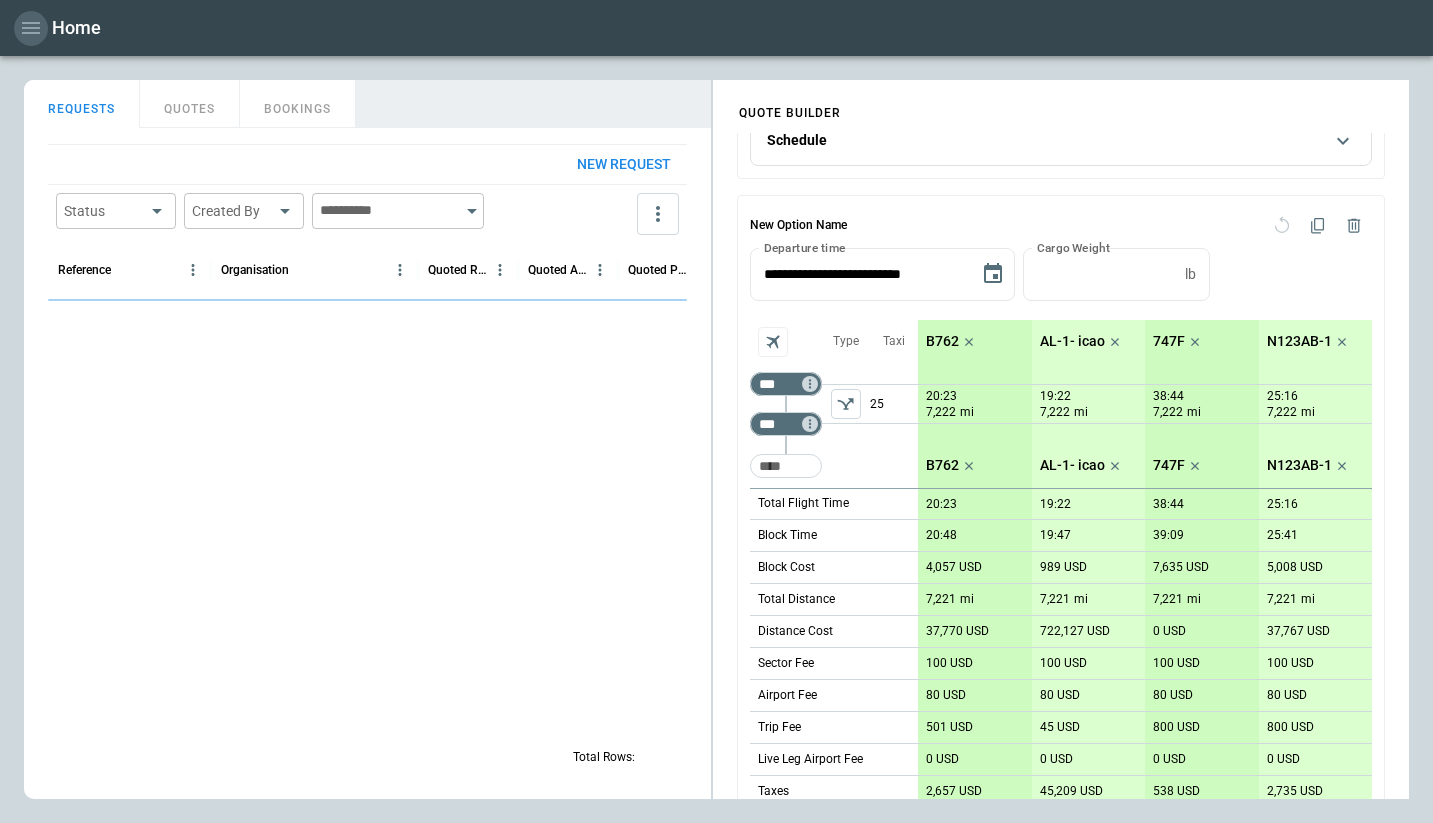 click 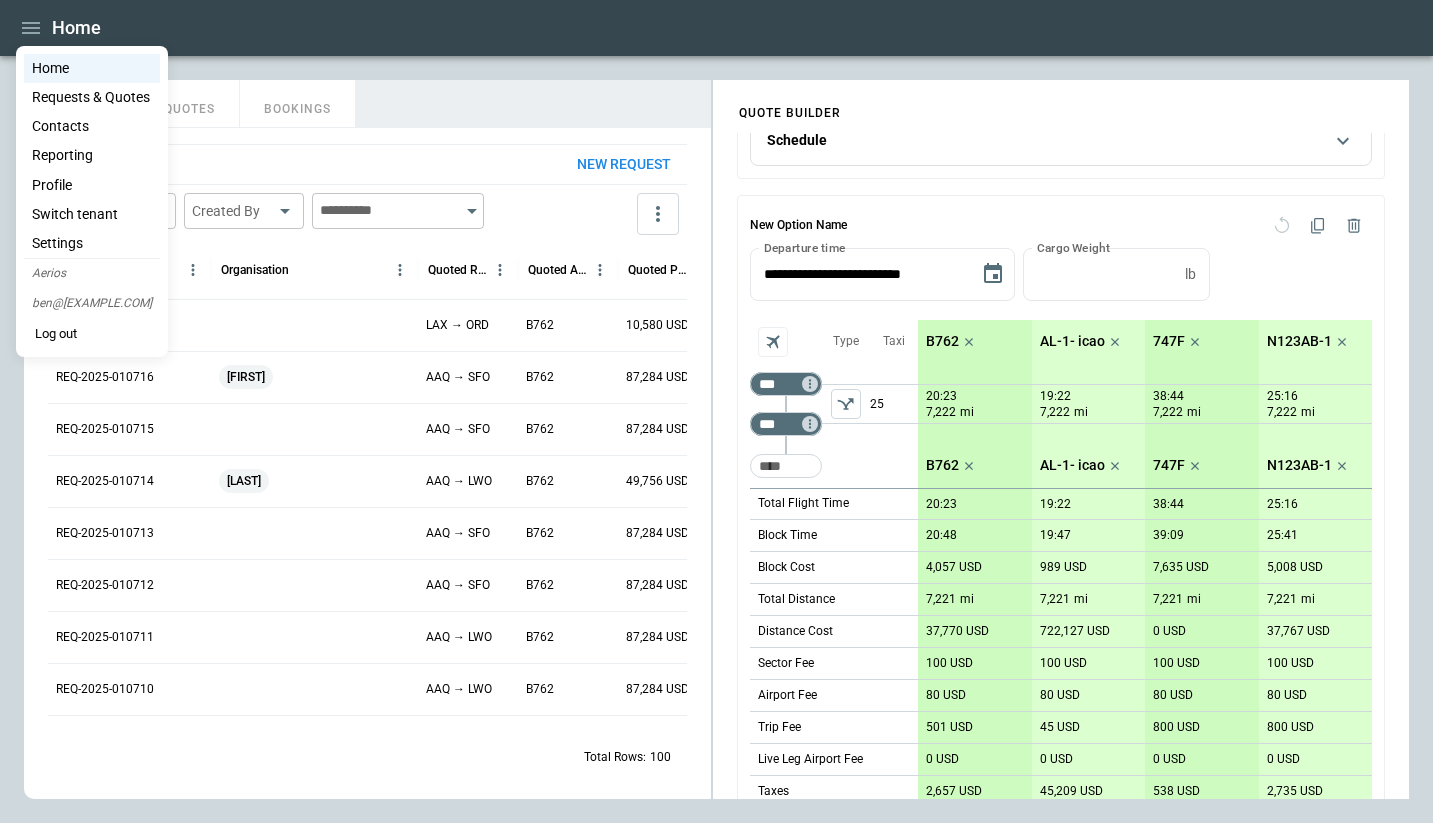 click on "Settings" at bounding box center [92, 243] 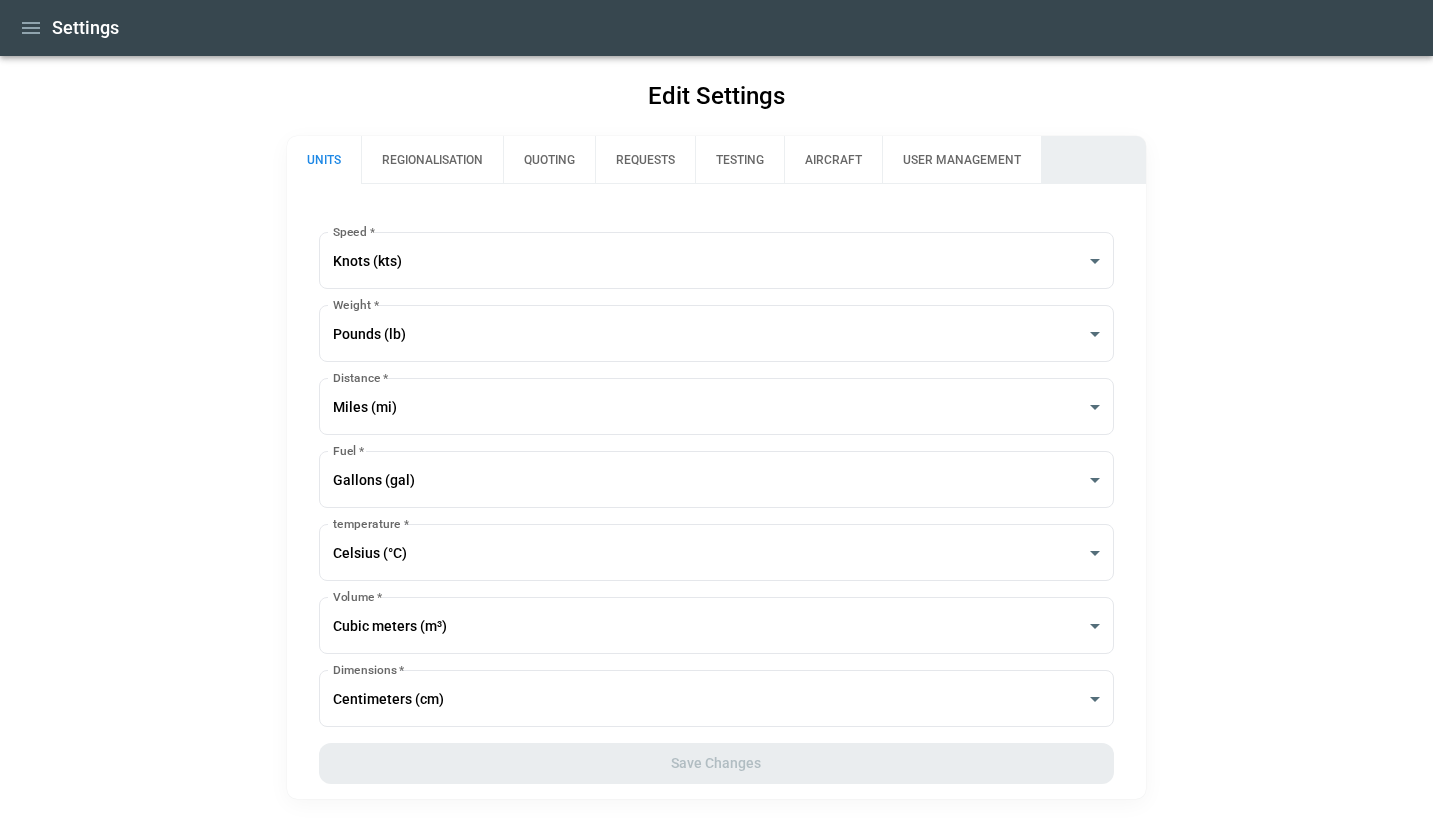 click on "USER MANAGEMENT" at bounding box center [961, 160] 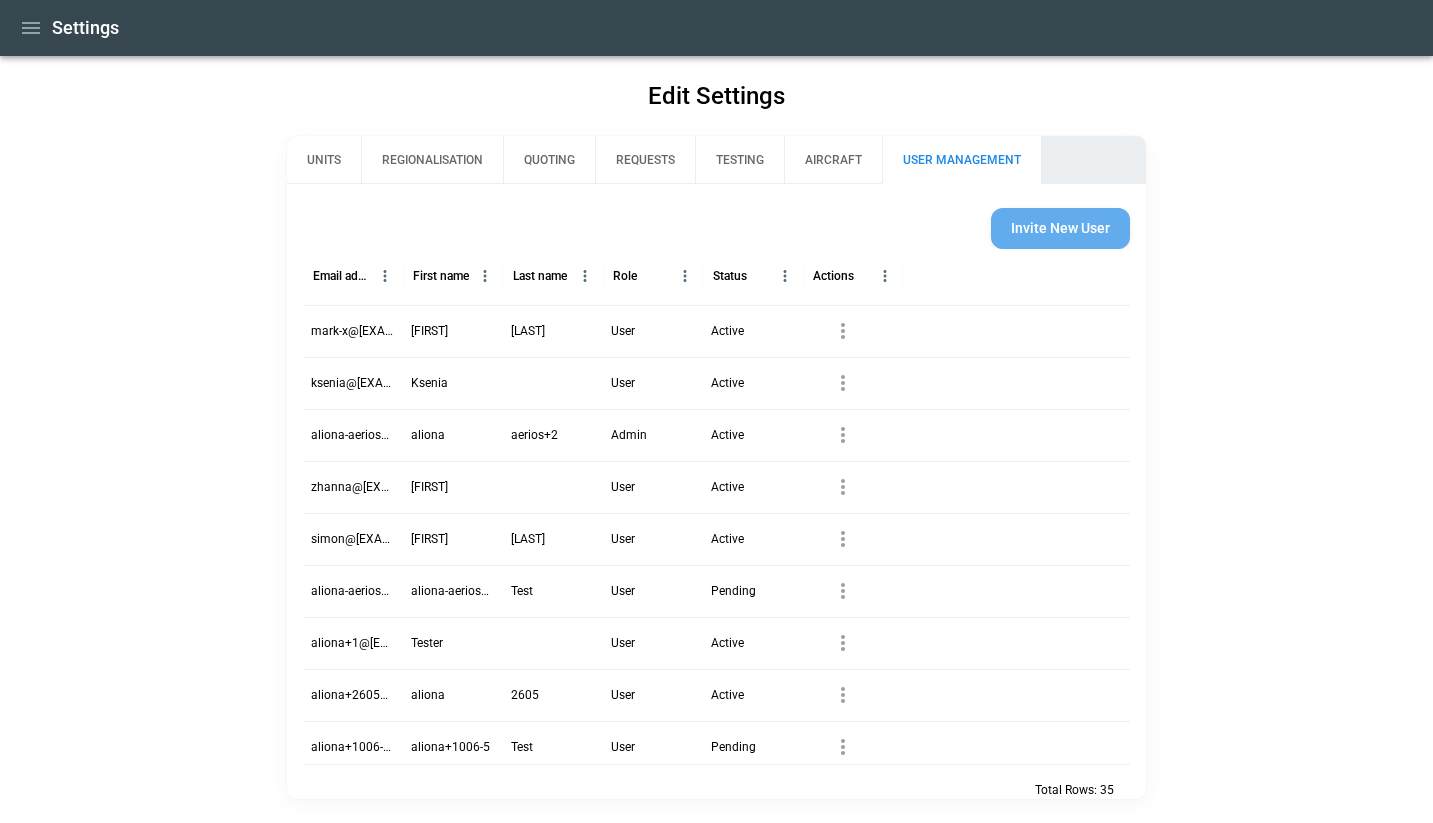 click on "Invite New User" at bounding box center [1060, 228] 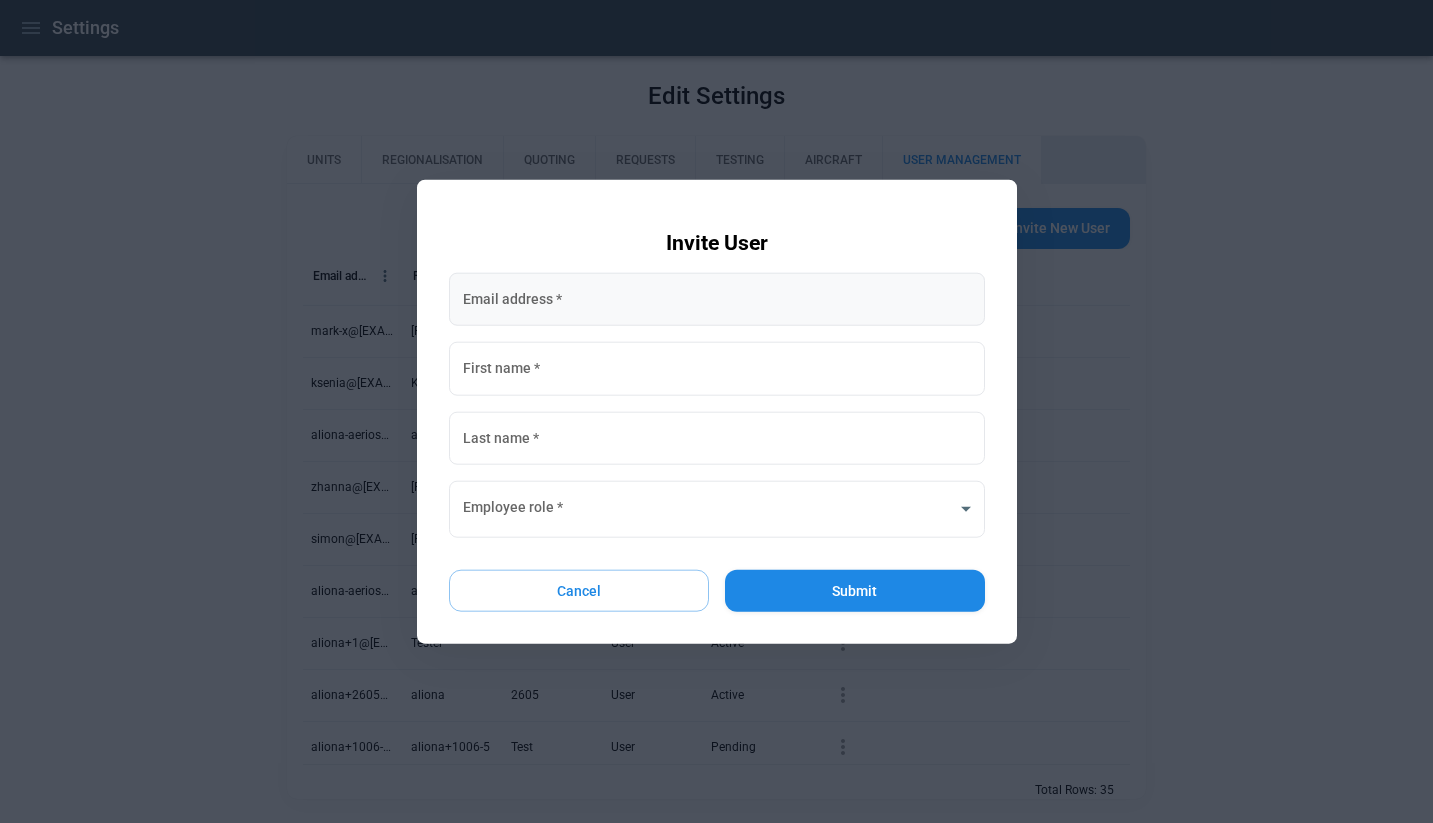 click on "Email address   *" at bounding box center (717, 299) 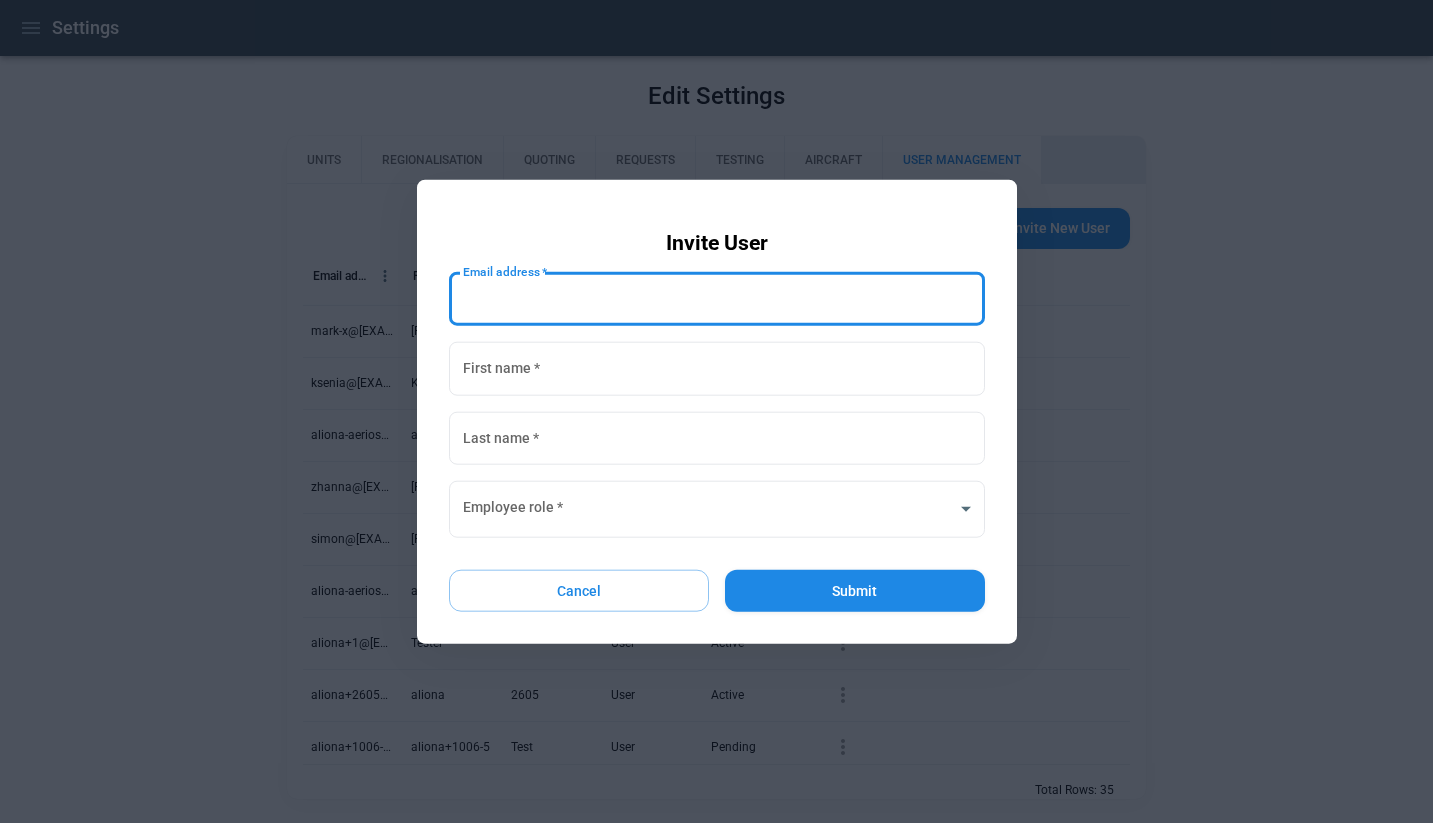 type on "**********" 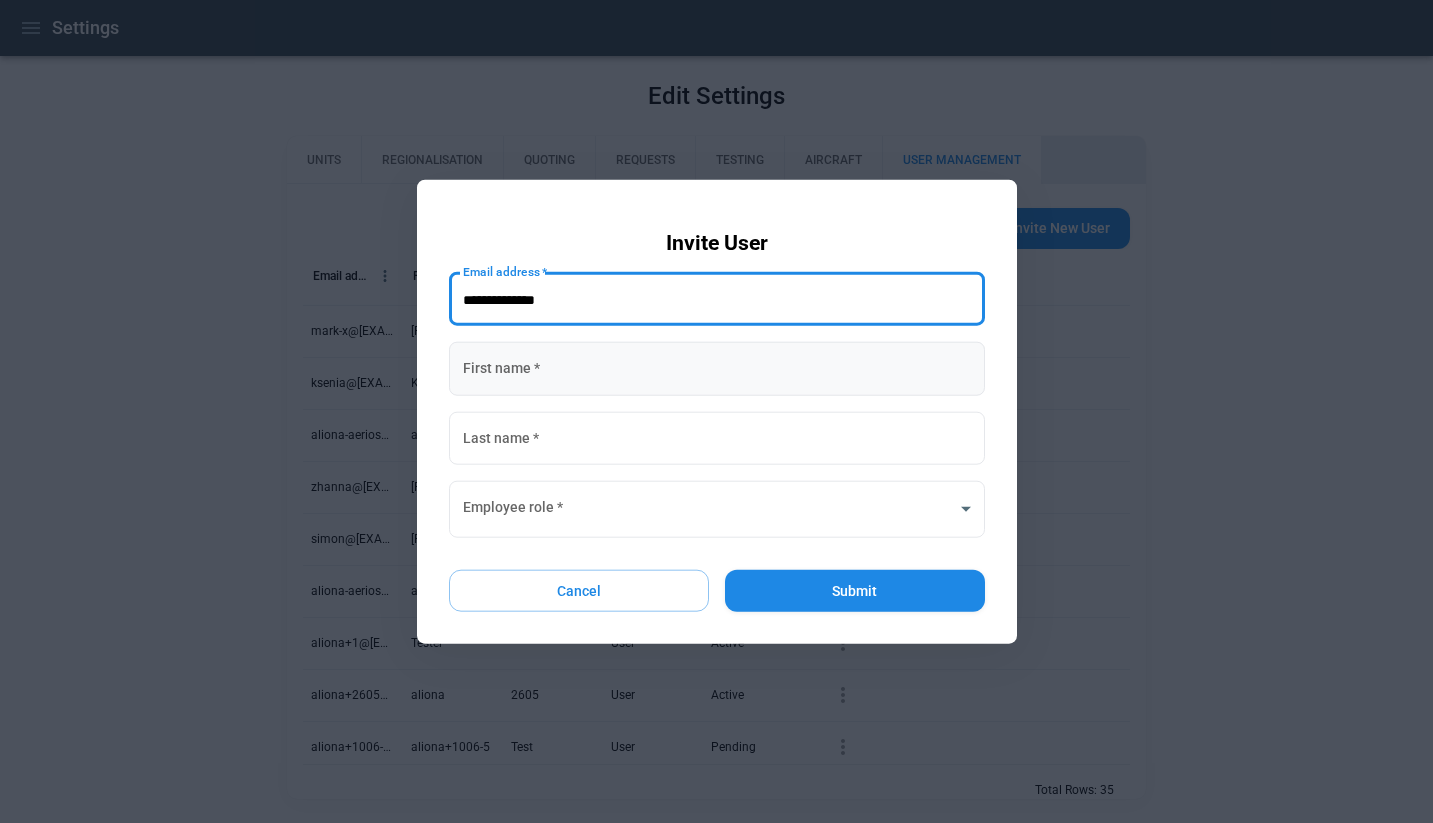 click on "First name   *" at bounding box center [717, 368] 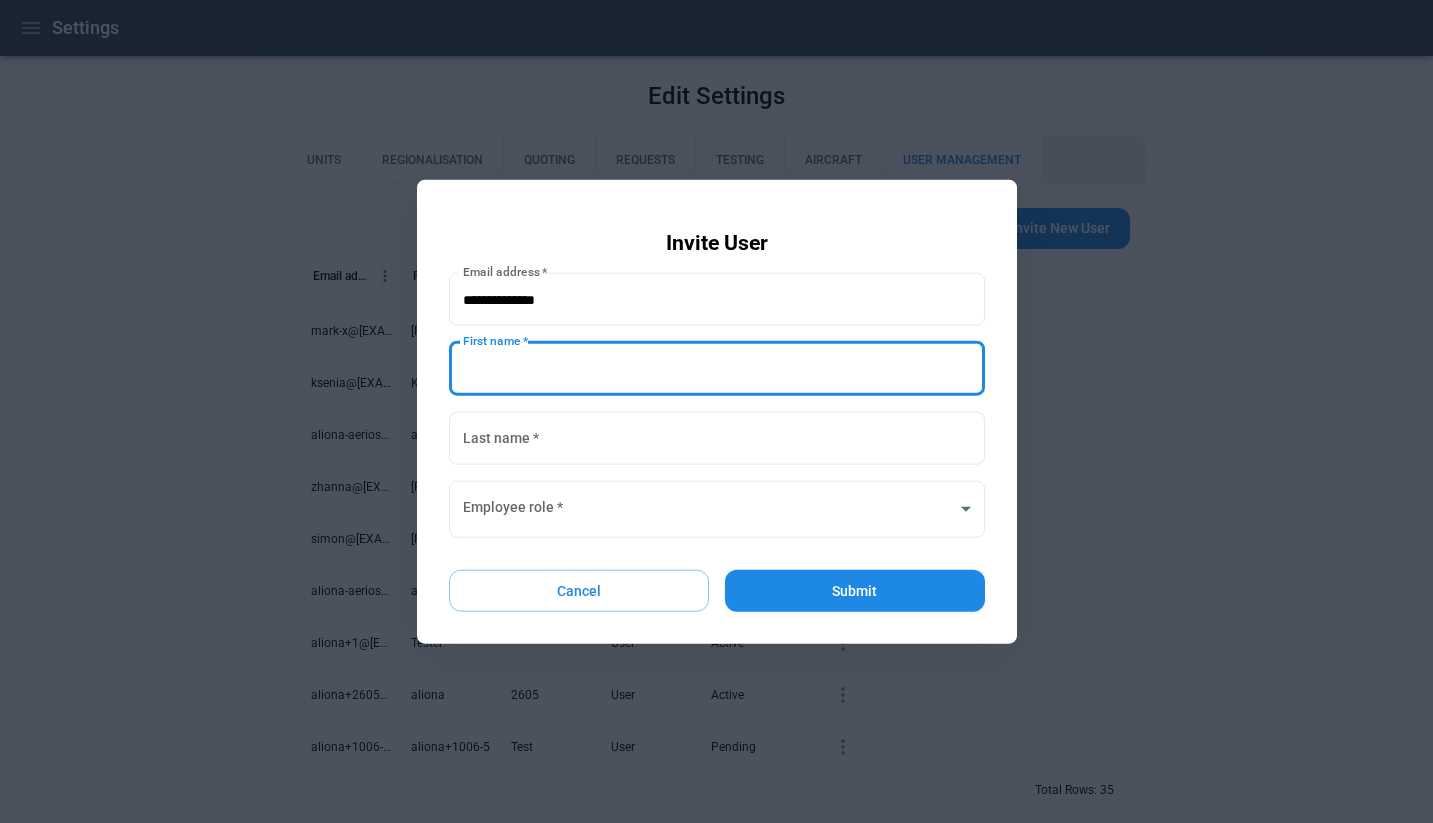 type on "***" 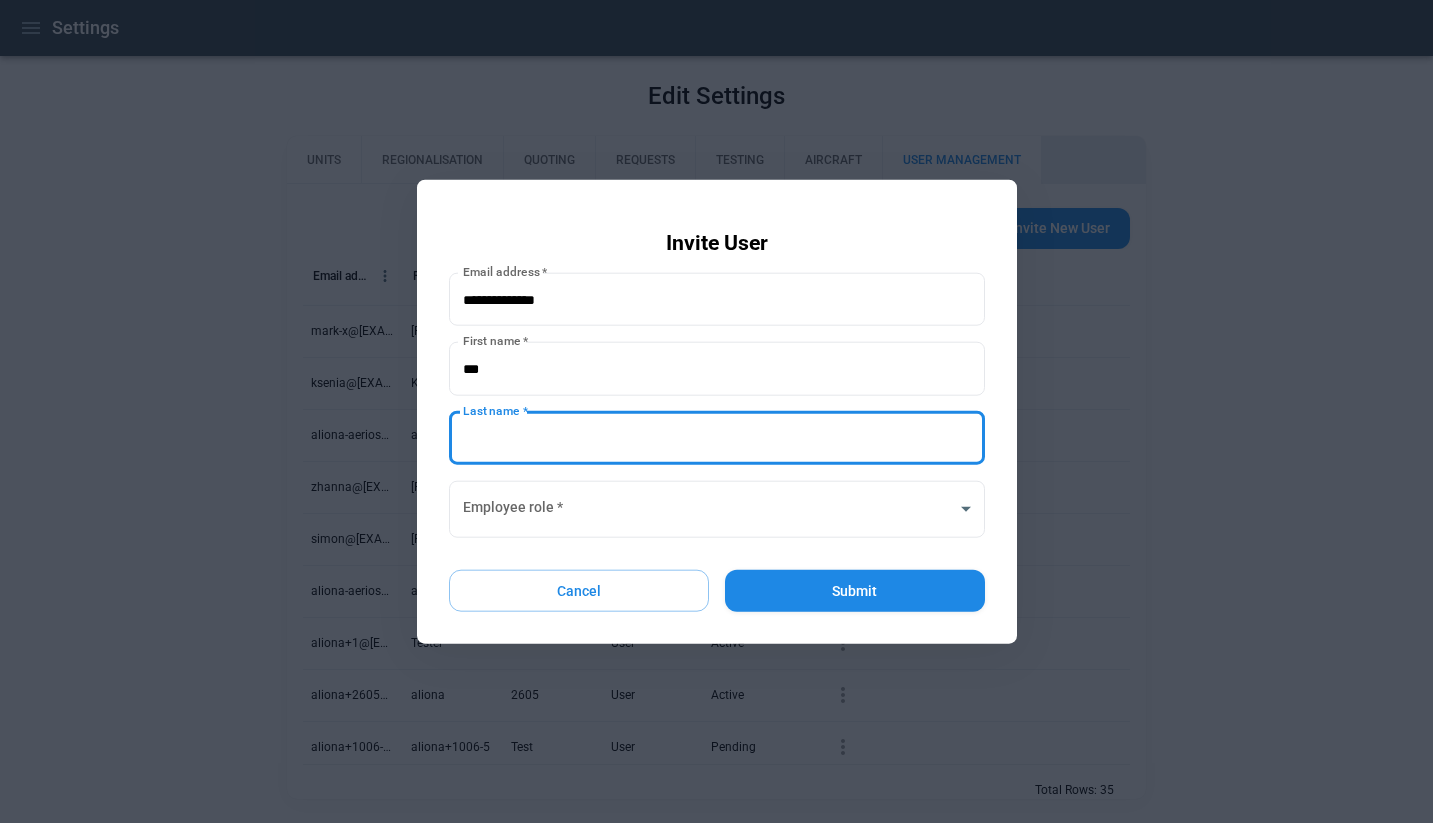click on "Last name   *" at bounding box center [717, 437] 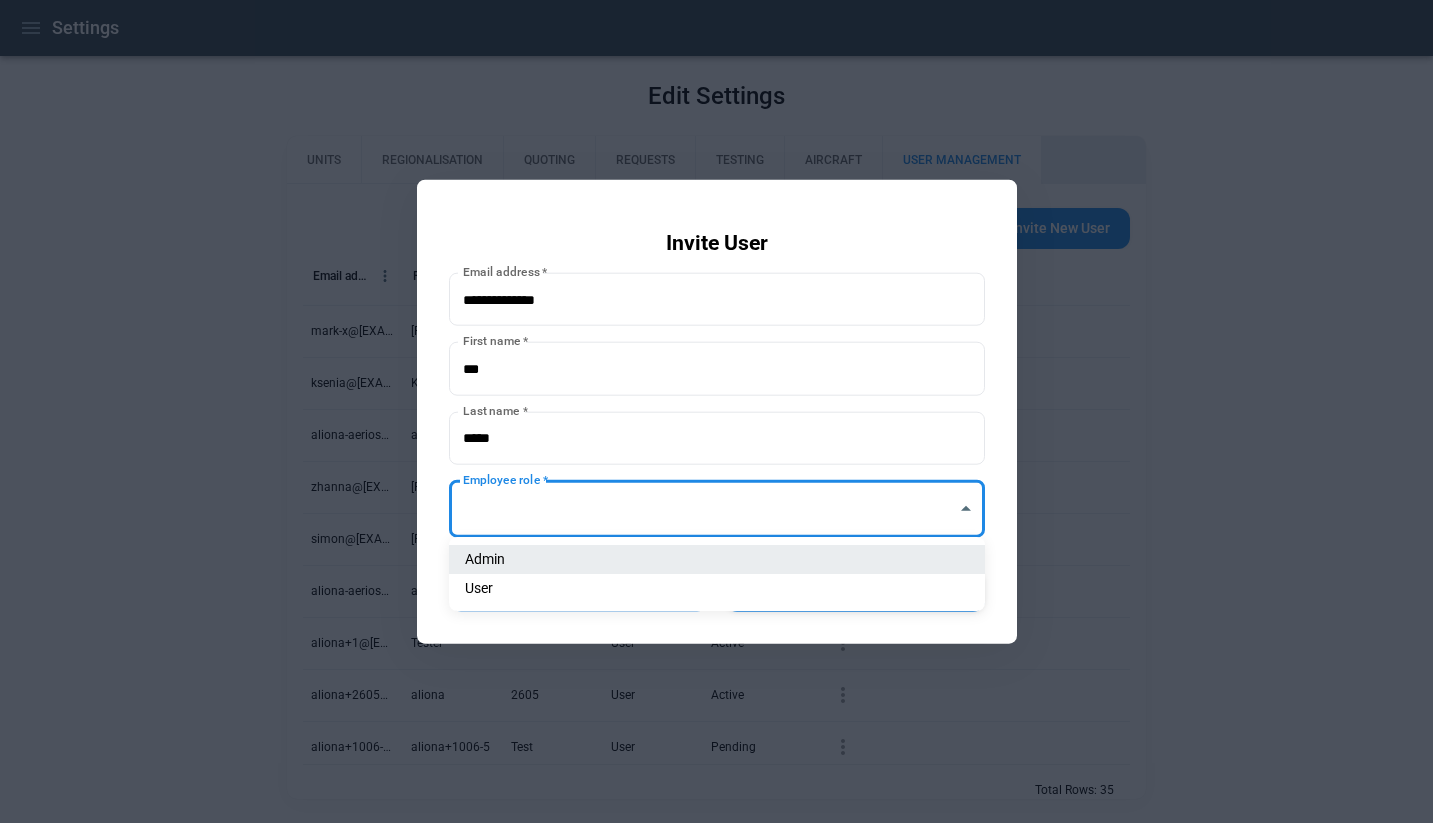 click on "Email address First name Last name Role Status Actions mark-x@[EXAMPLE.COM] [FIRST] Walls User Active ksenia@[EXAMPLE.COM] Ksenia User Active aliona-aerios+2@[EXAMPLE.COM] aliona aerios+2 Admin Active zhanna@[EXAMPLE.COM] Zhanna User Active simon@[EXAMPLE.COM] Simon Watson User Active aliona-aerios+expired@[EXAMPLE.COM] aliona-aerios+expired Test User Pending aliona+1@[EXAMPLE.COM] Tester User Active aliona+2605@[EXAMPLE.COM] aliona 2605 User Active aliona+1006-5@[EXAMPLE.COM] aliona+1006-5 Test User Pending misha@[EXAMPLE.COM] Misha User Active andy@[EXAMPLE.COM] Andy Burvill User Active aliona+2@[EXAMPLE.COM] Aerios2 User Active Total Rows:   35 Invite User Email address   * Email address   * First name   * First name   * Last name   * Last name   * Employee role   * ​ Employee role   * Cancel Submit Admin User" at bounding box center (716, 411) 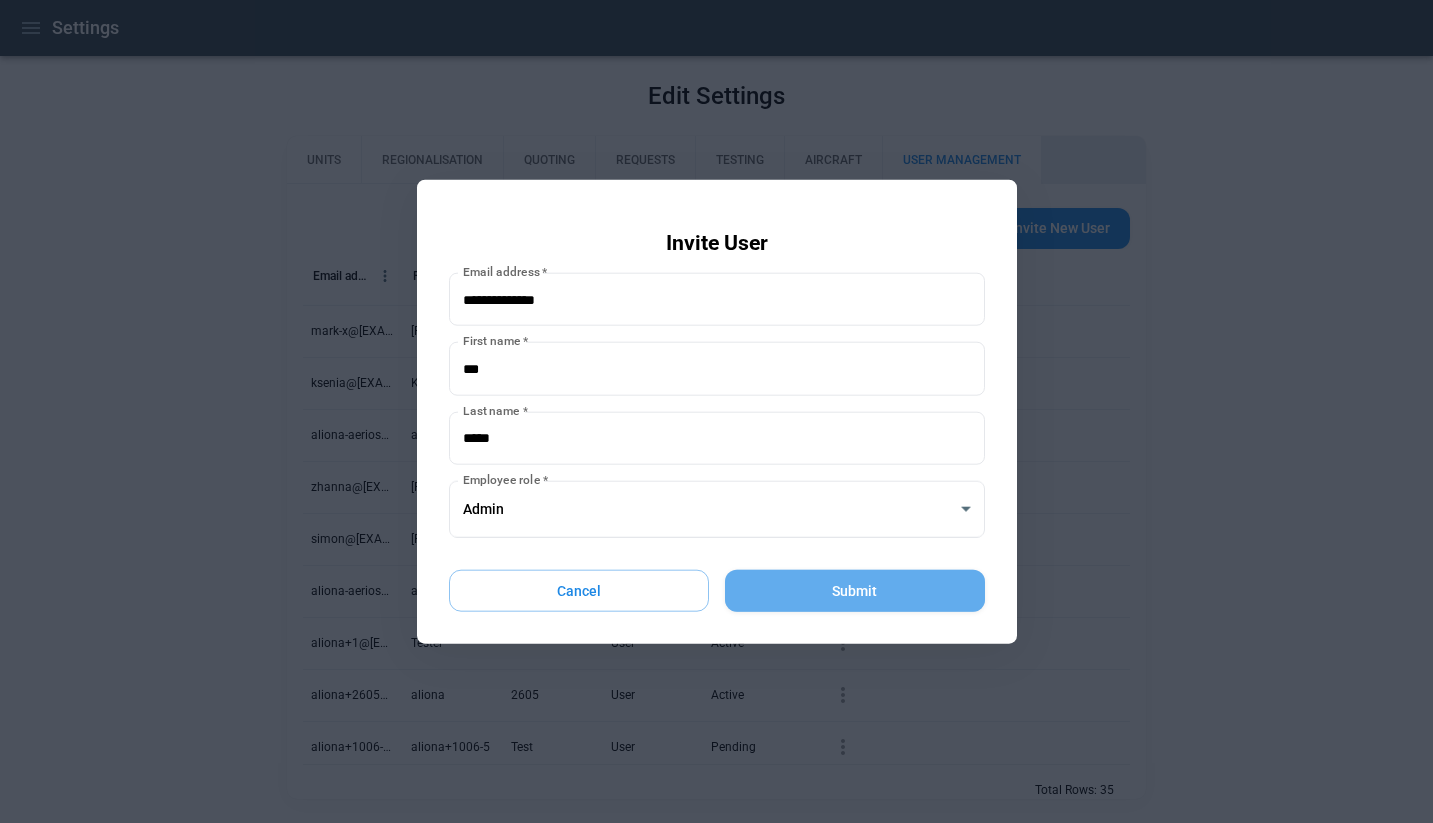 click on "Submit" at bounding box center (854, 590) 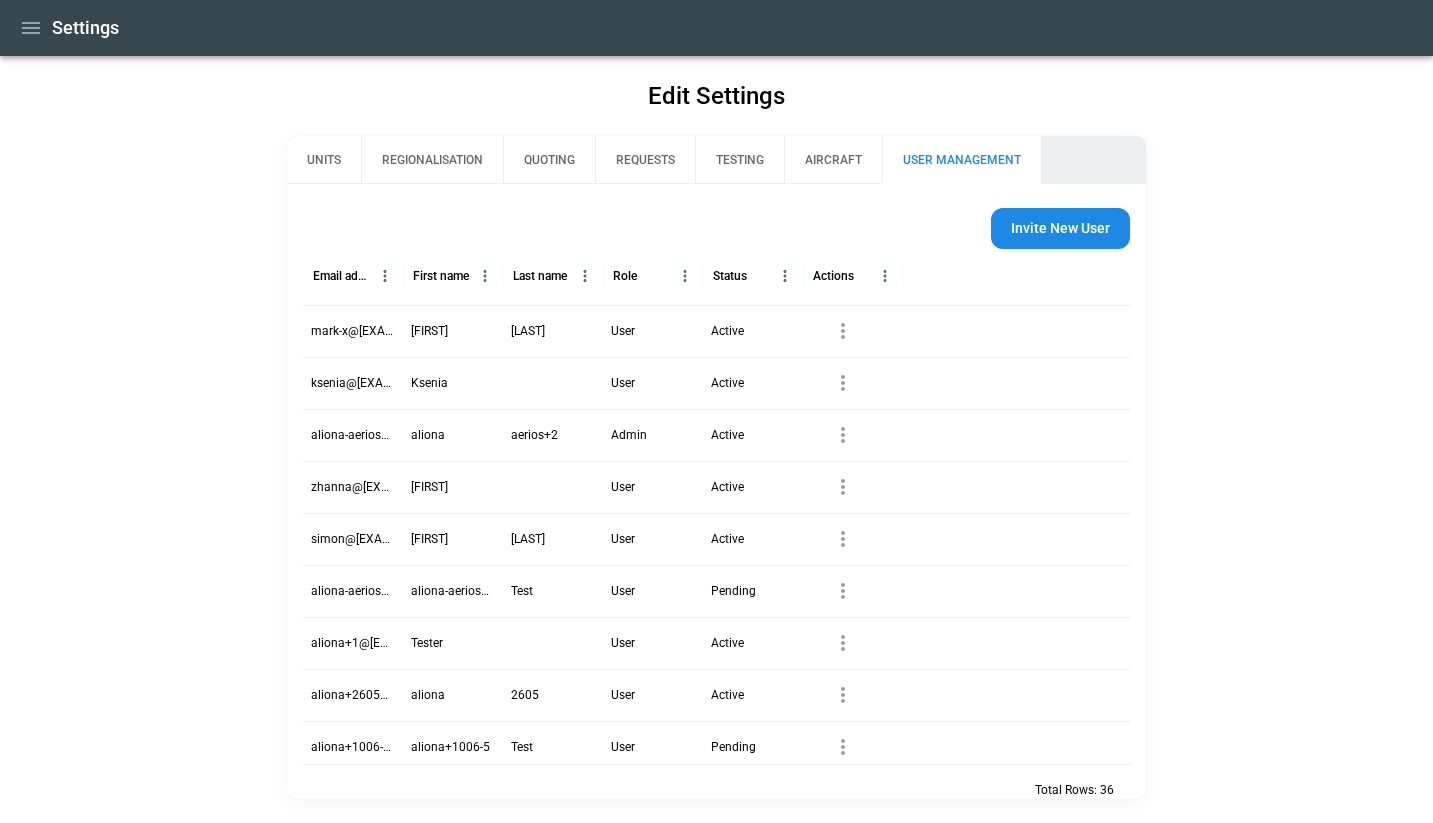 scroll, scrollTop: 50, scrollLeft: 0, axis: vertical 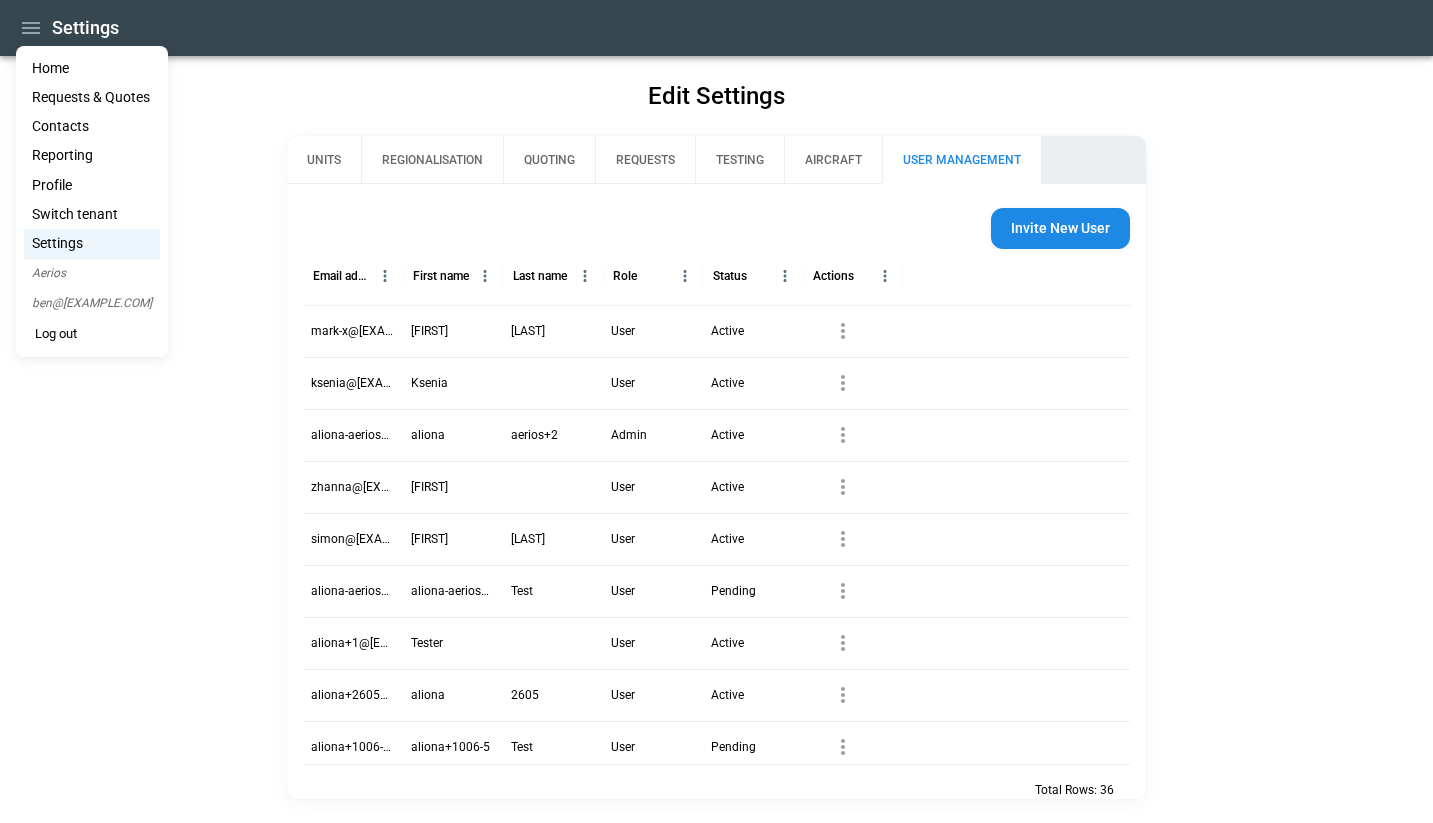 click on "Home" at bounding box center [92, 68] 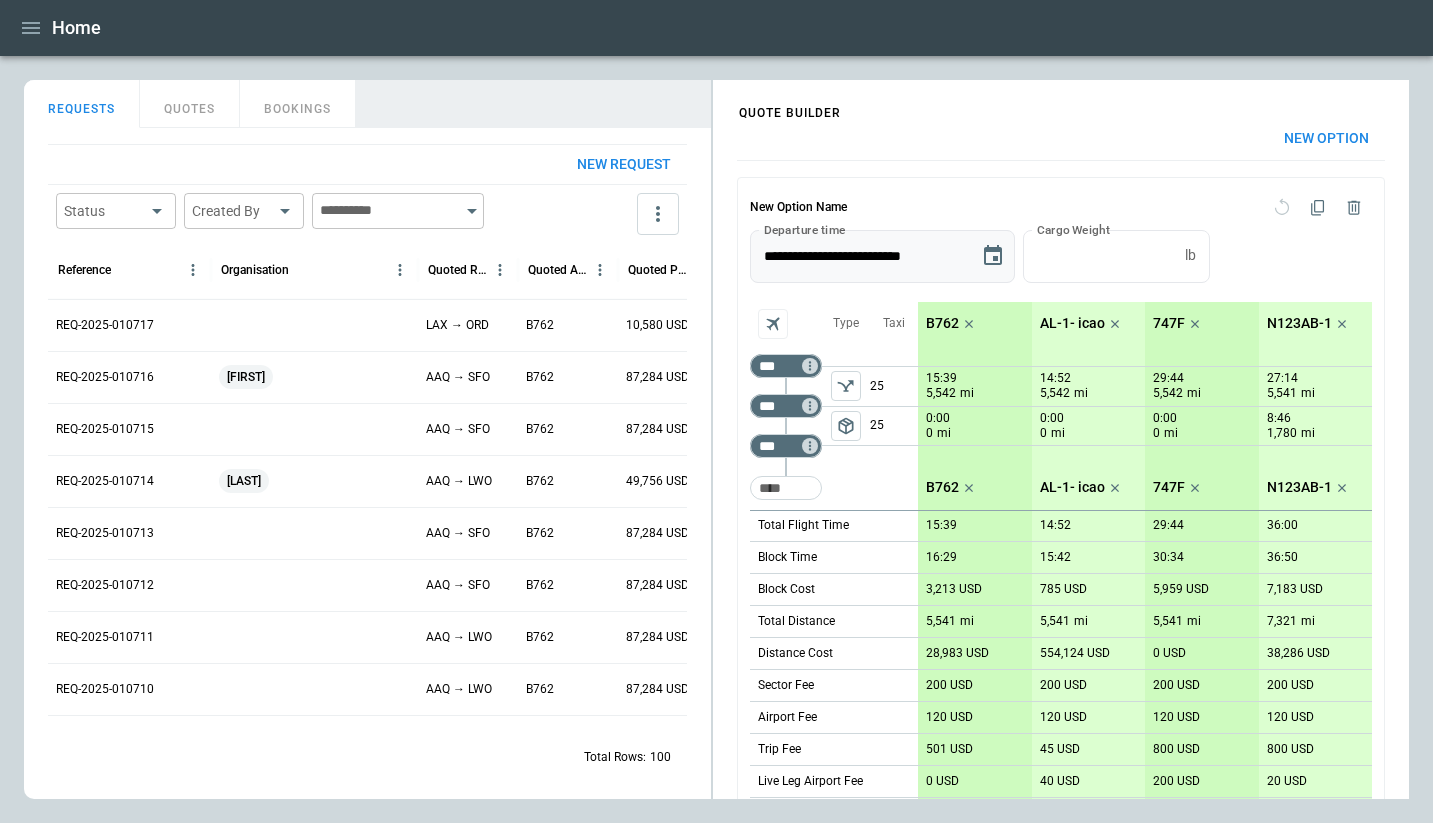 scroll, scrollTop: 0, scrollLeft: 0, axis: both 